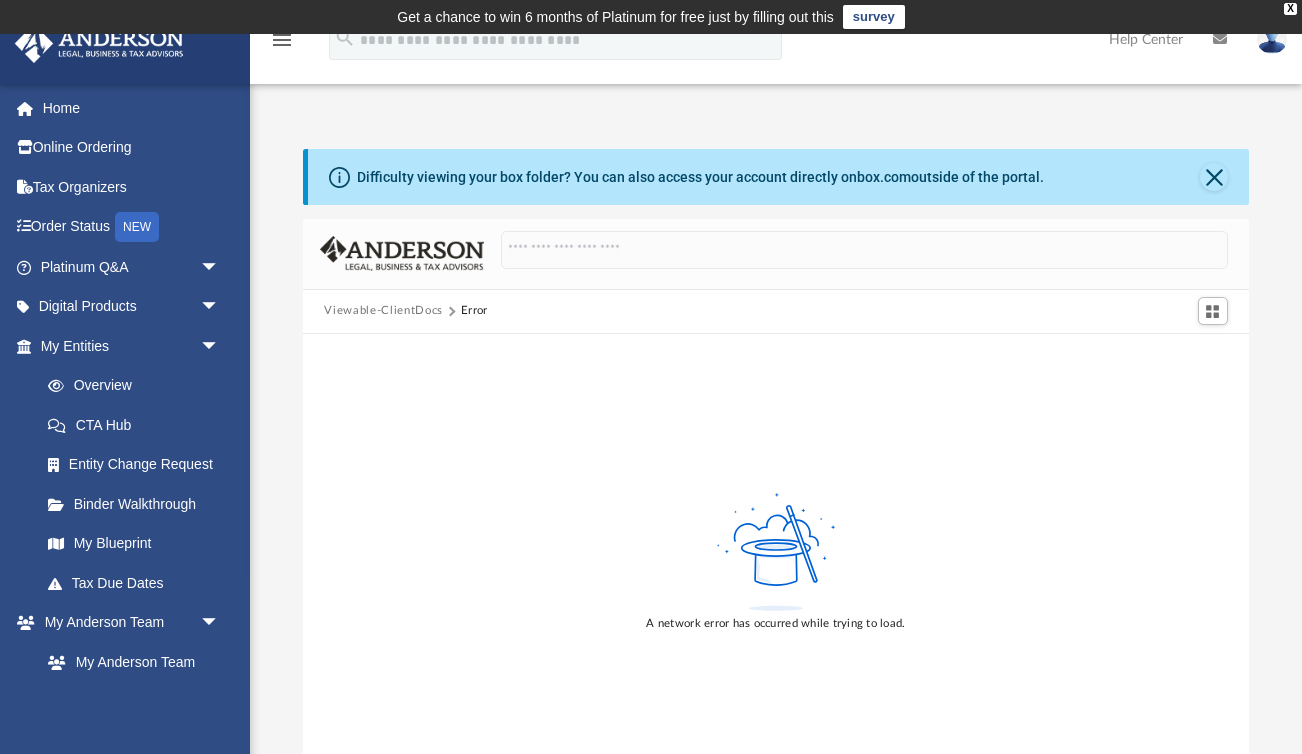 scroll, scrollTop: 65, scrollLeft: 0, axis: vertical 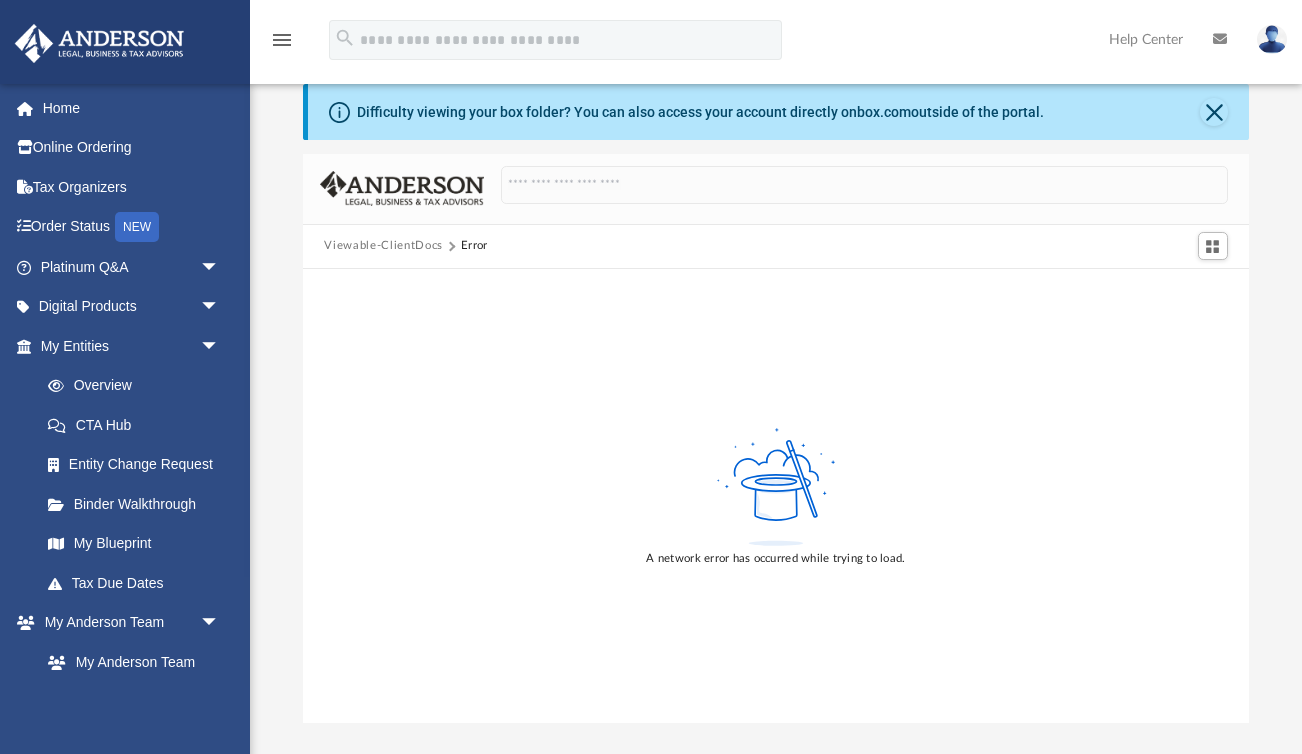 click on "Viewable-ClientDocs" at bounding box center (383, 246) 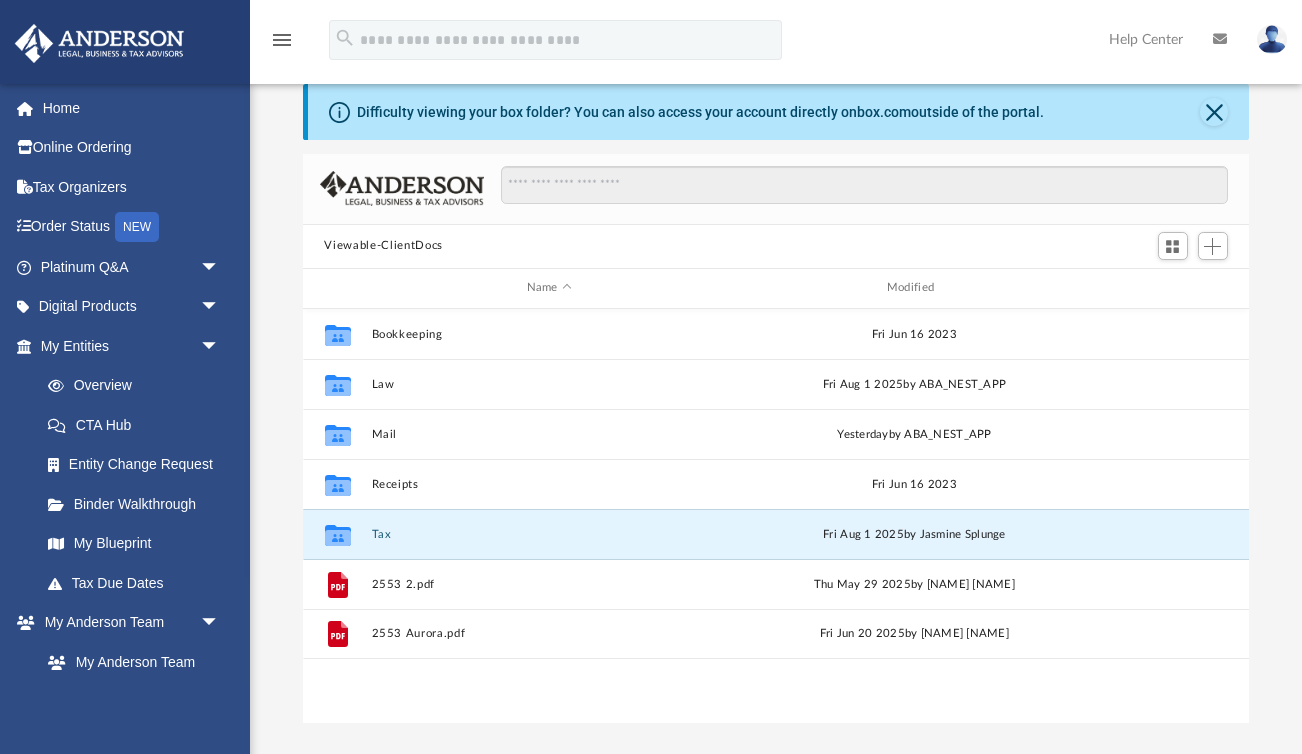 scroll, scrollTop: 1, scrollLeft: 1, axis: both 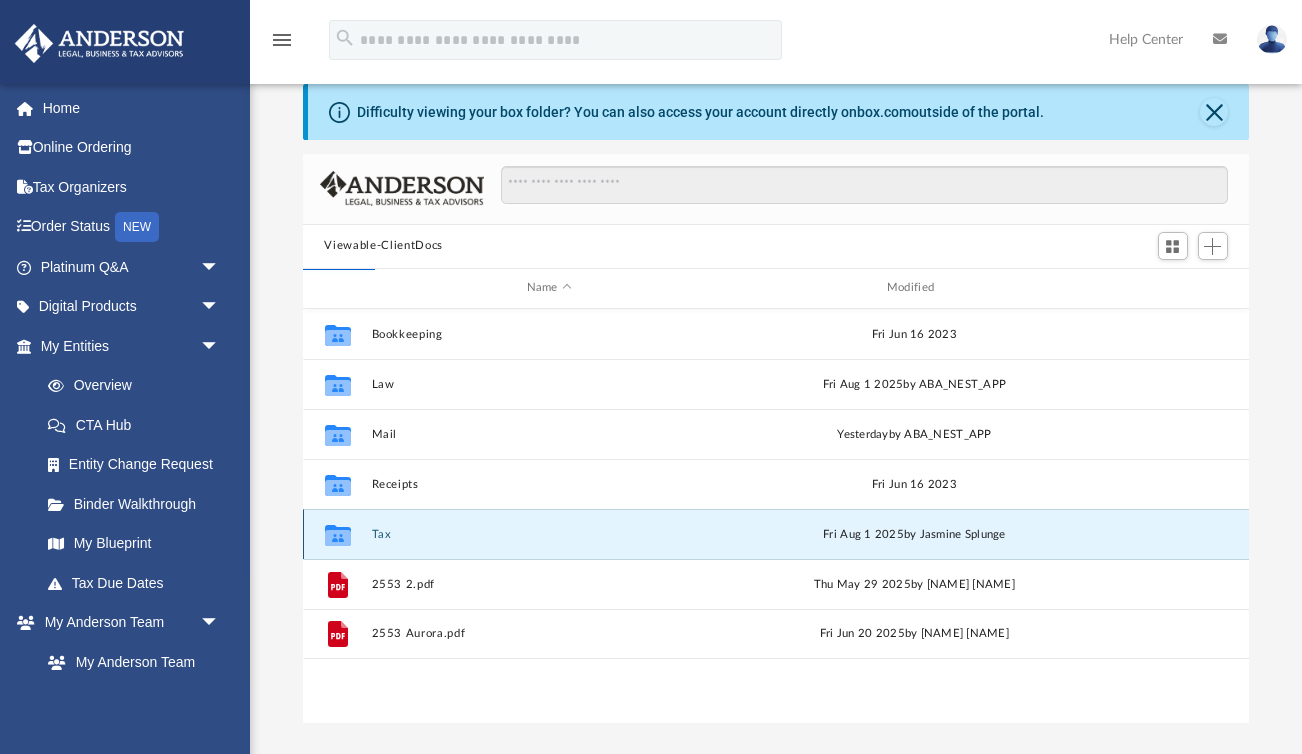 click on "Tax" at bounding box center (549, 534) 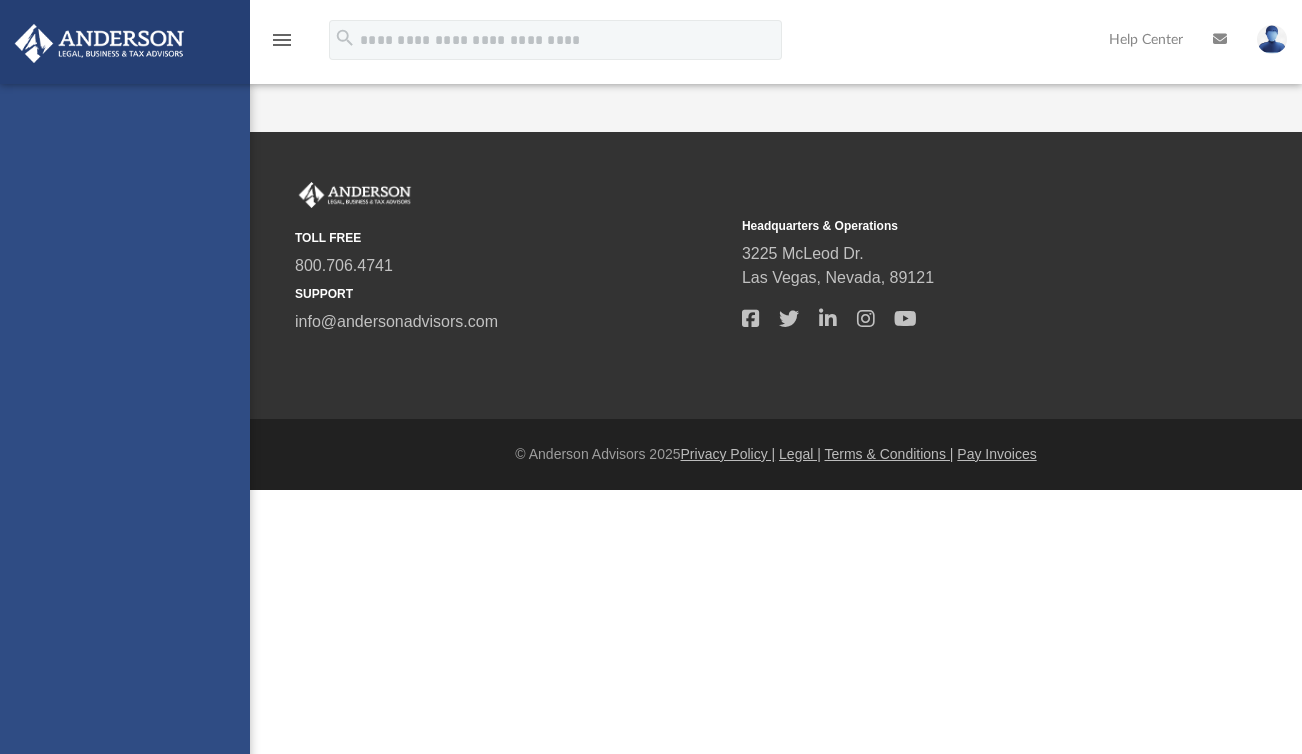 scroll, scrollTop: 0, scrollLeft: 0, axis: both 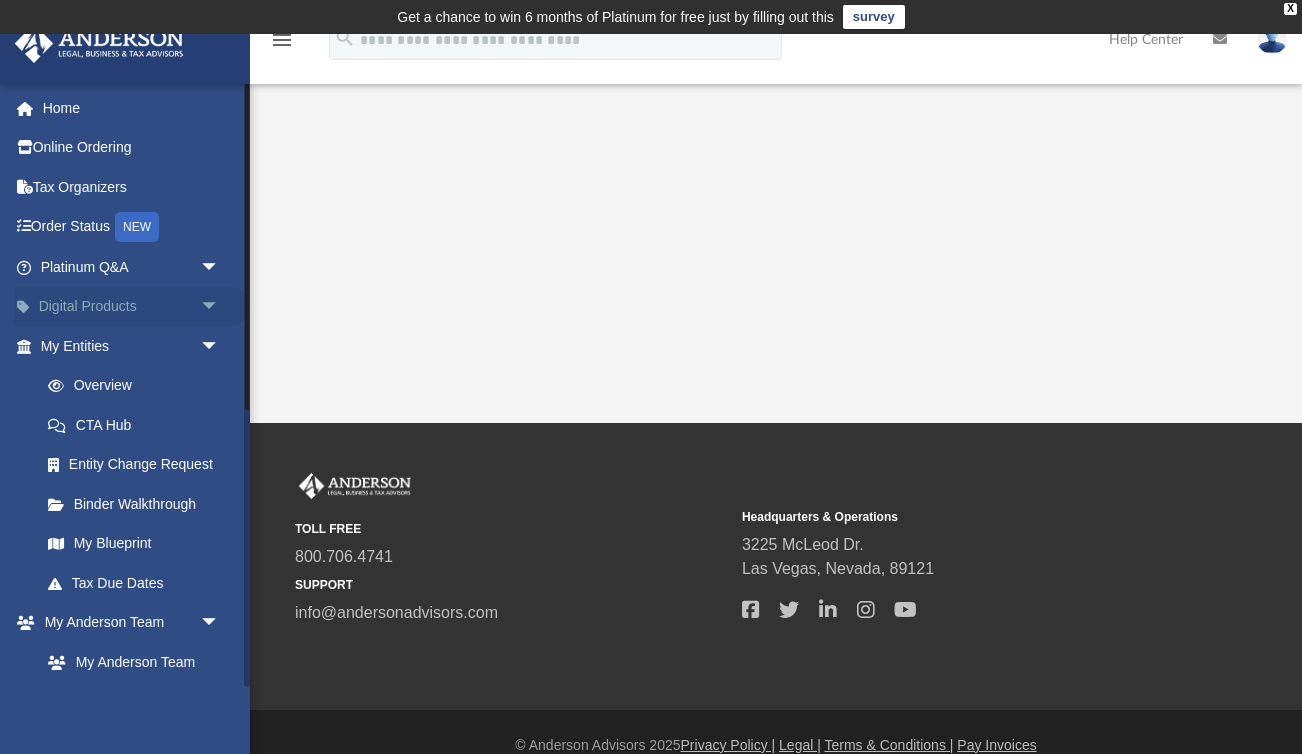 click on "Digital Products arrow_drop_down" at bounding box center (132, 307) 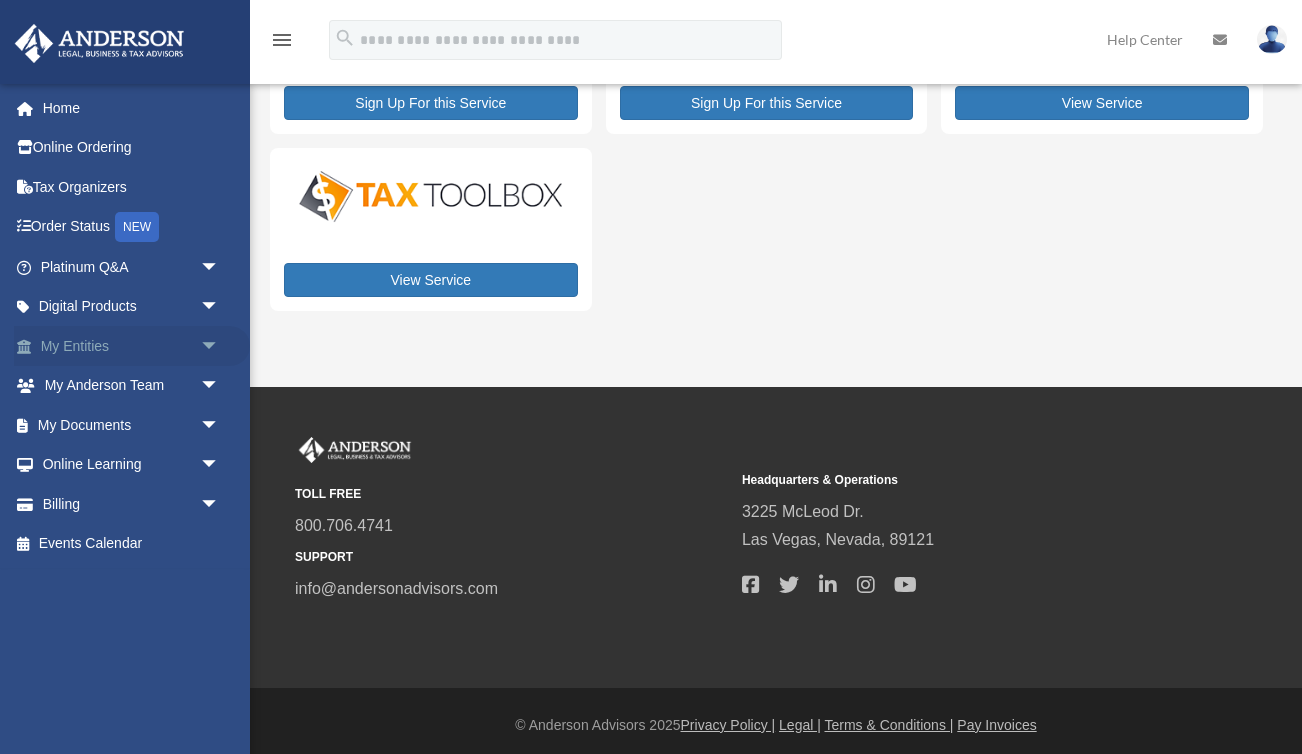 scroll, scrollTop: 196, scrollLeft: 0, axis: vertical 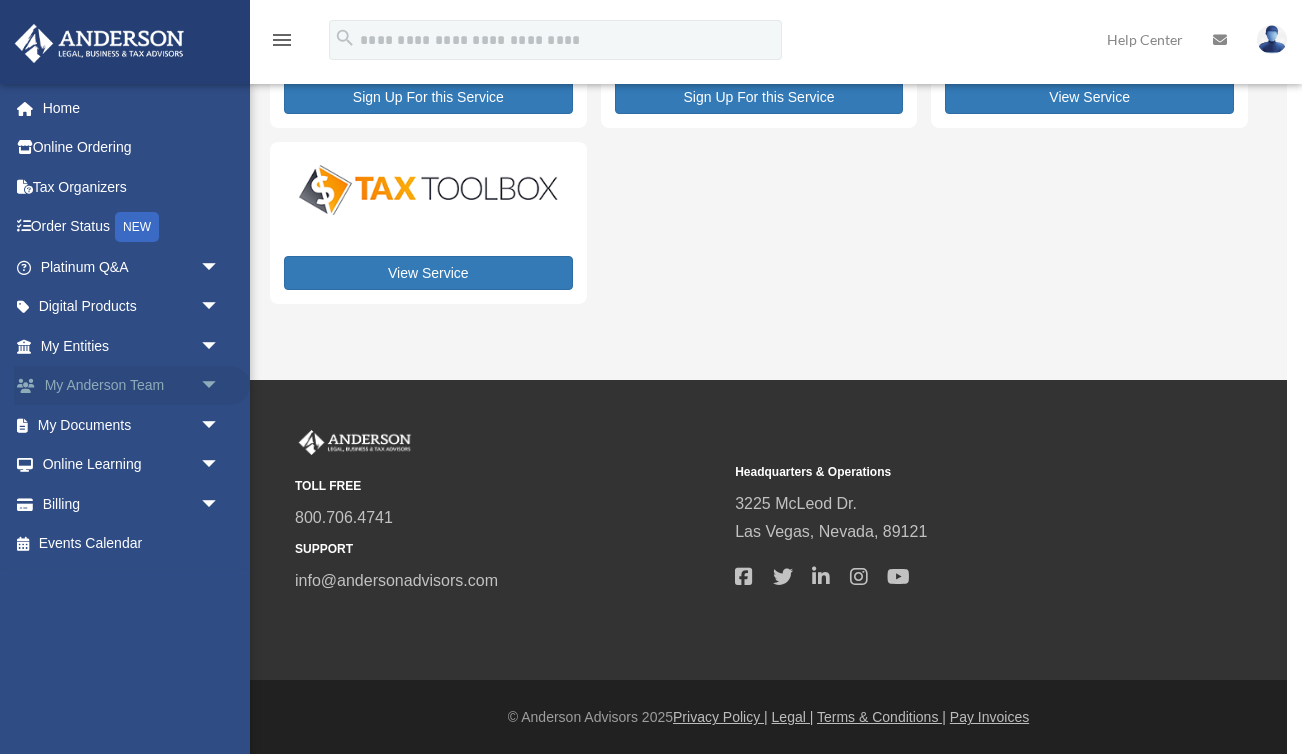 click on "arrow_drop_down" at bounding box center (220, 386) 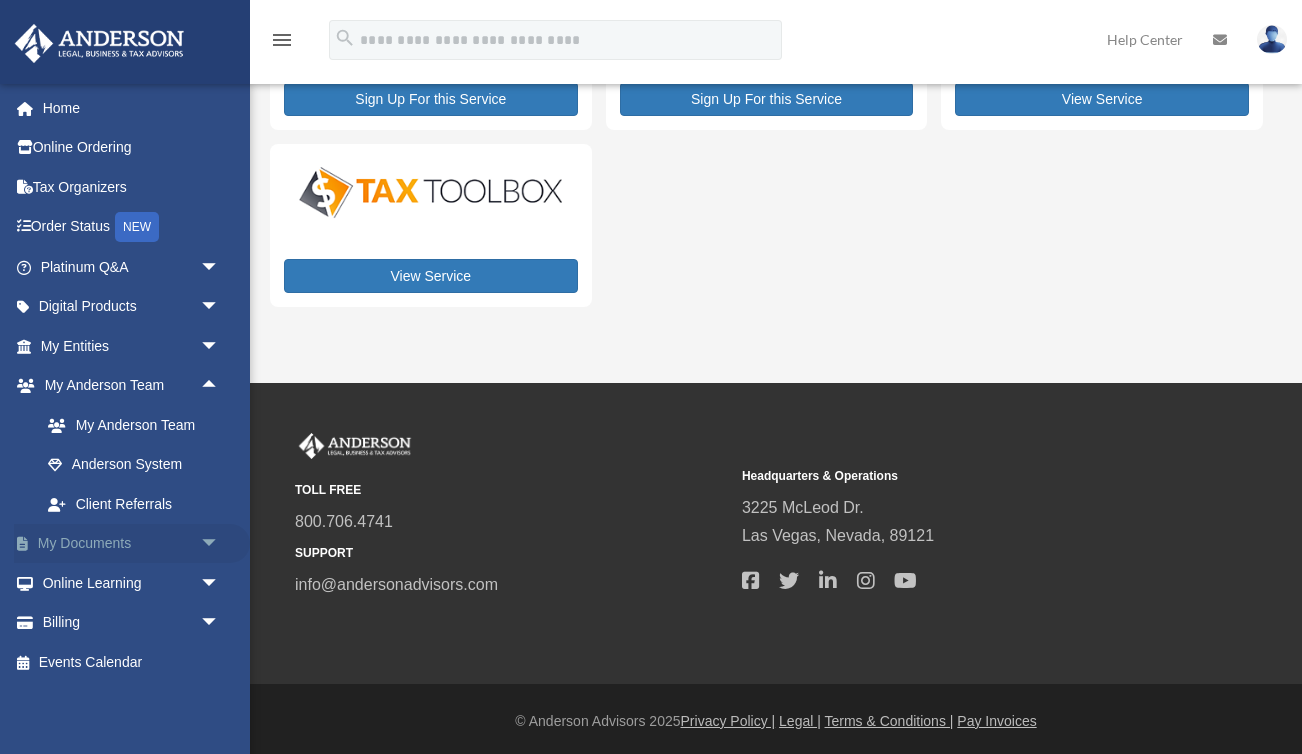 click on "arrow_drop_down" at bounding box center (220, 544) 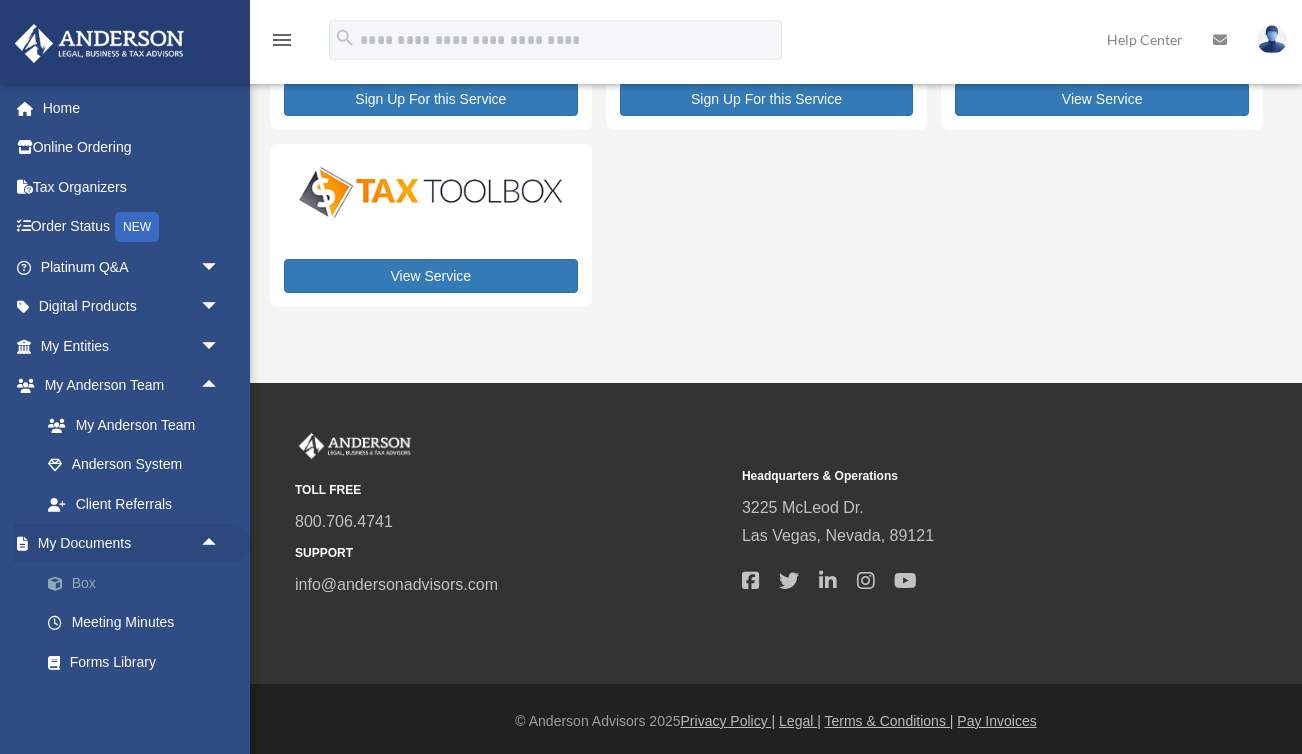 click on "Box" at bounding box center (139, 583) 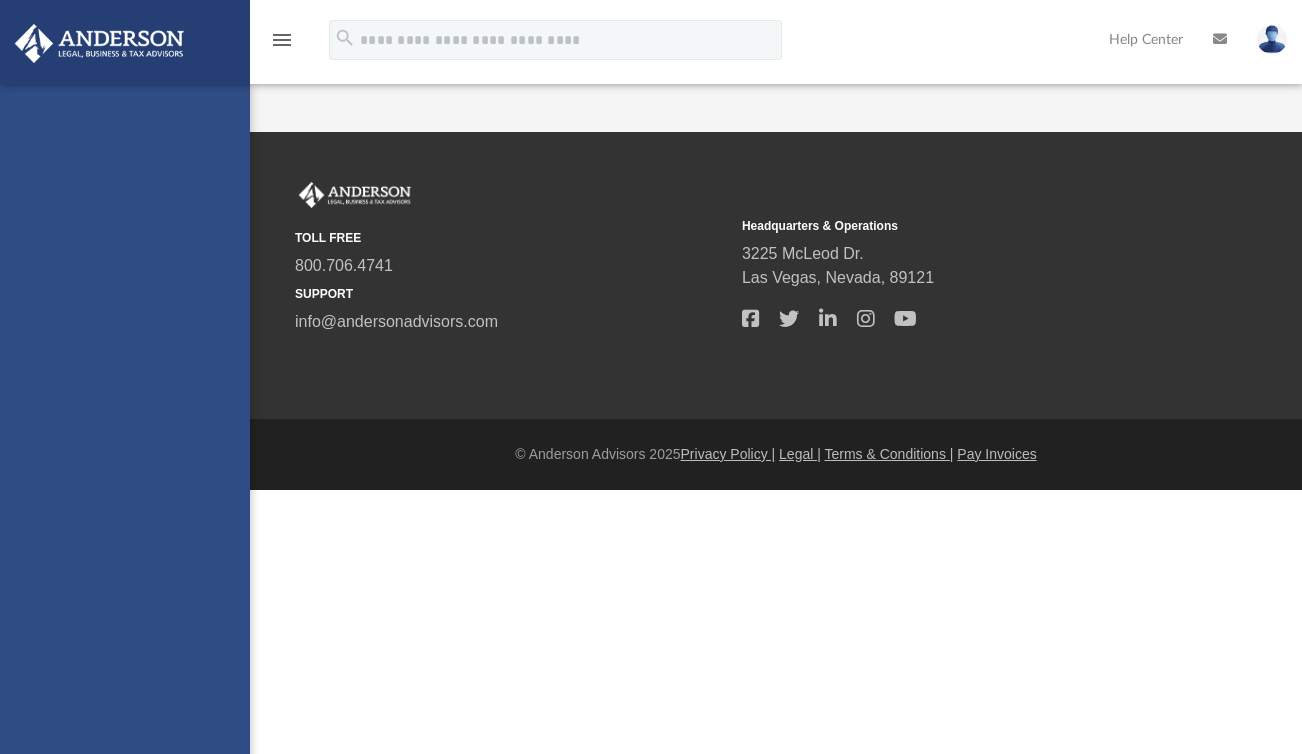 scroll, scrollTop: 0, scrollLeft: 0, axis: both 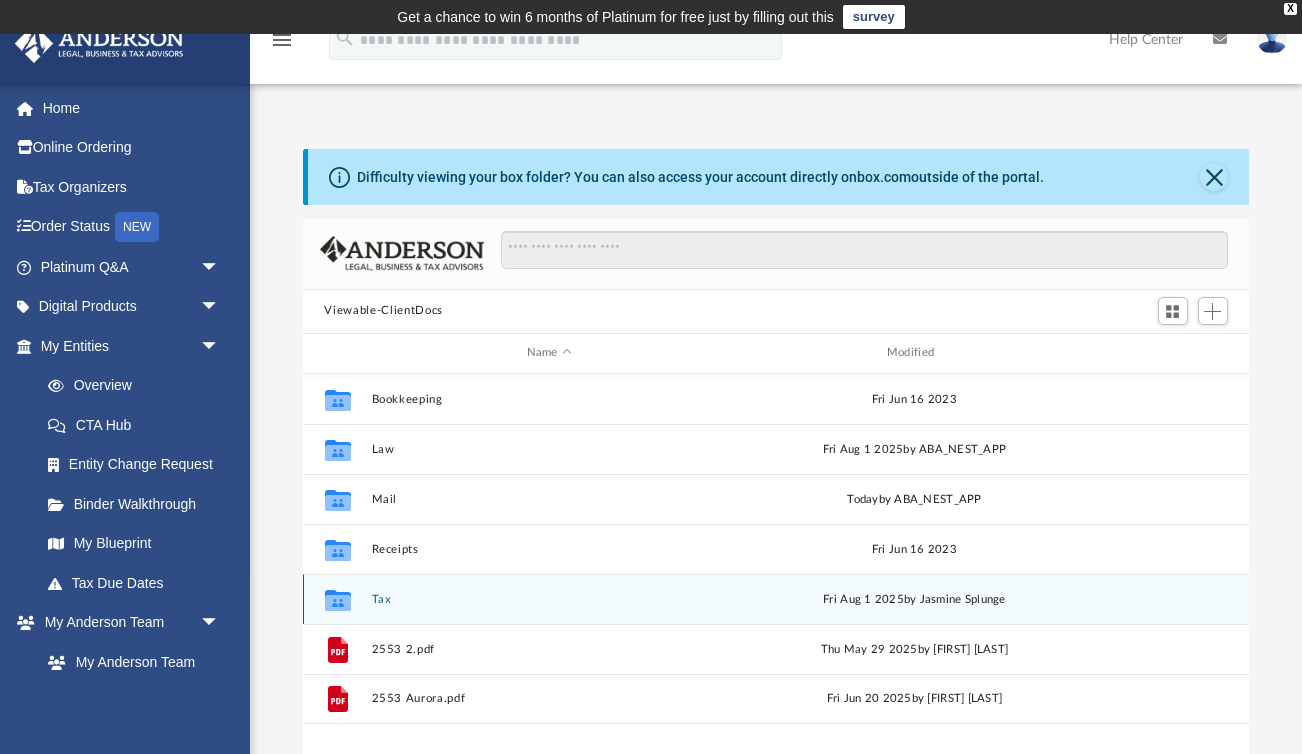 click on "Tax" at bounding box center (549, 599) 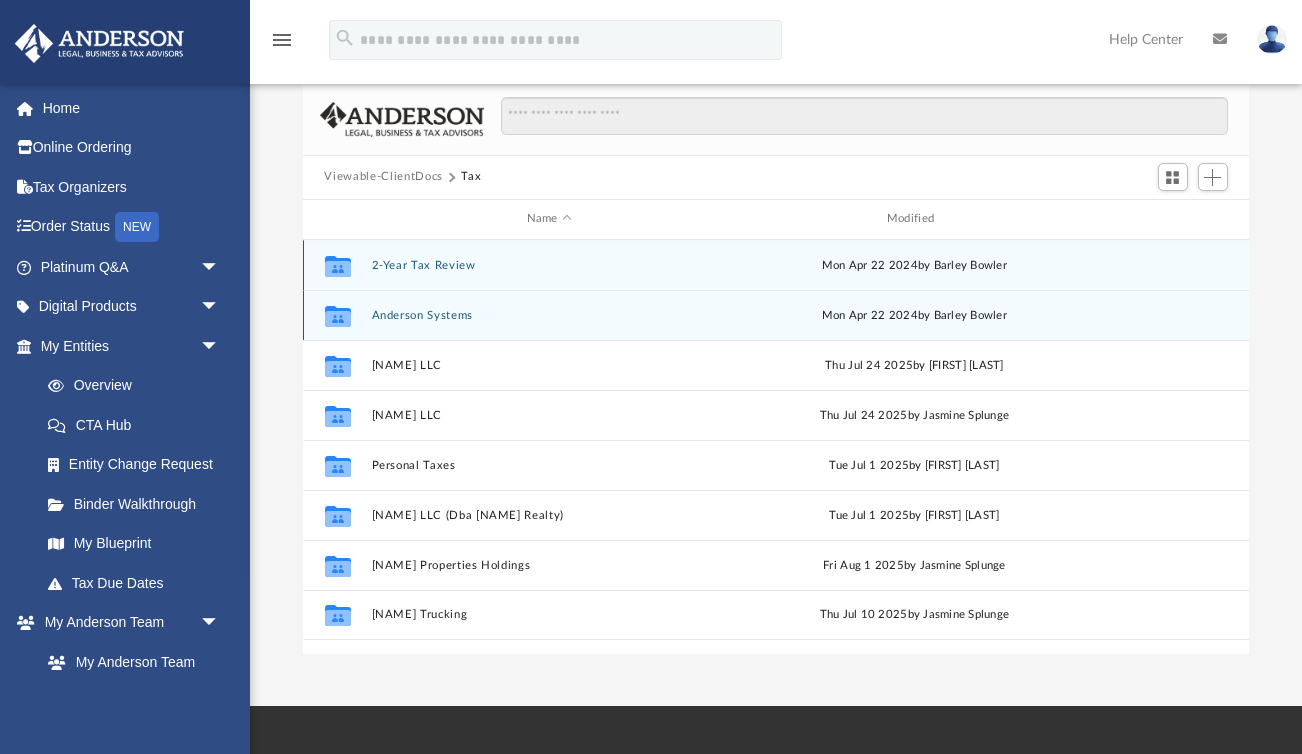 scroll, scrollTop: 138, scrollLeft: 0, axis: vertical 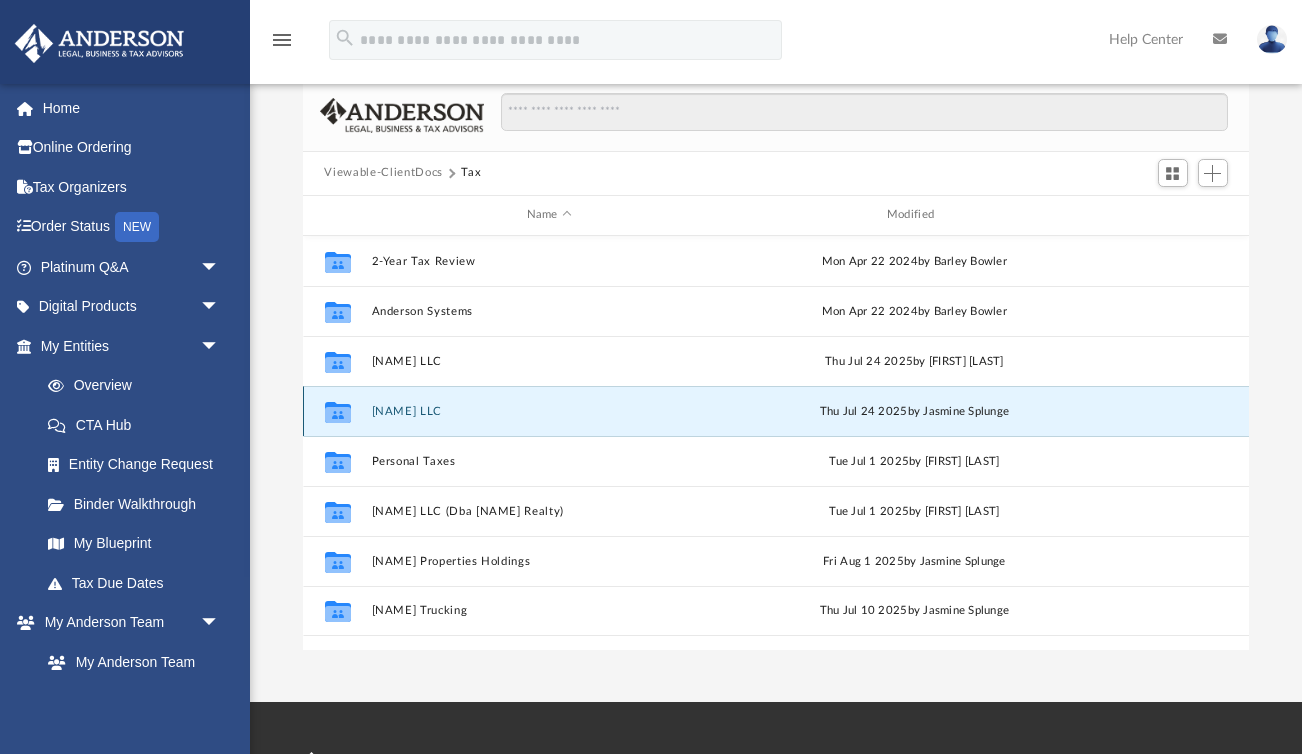 click on "Life Line Transit LLC" at bounding box center (549, 411) 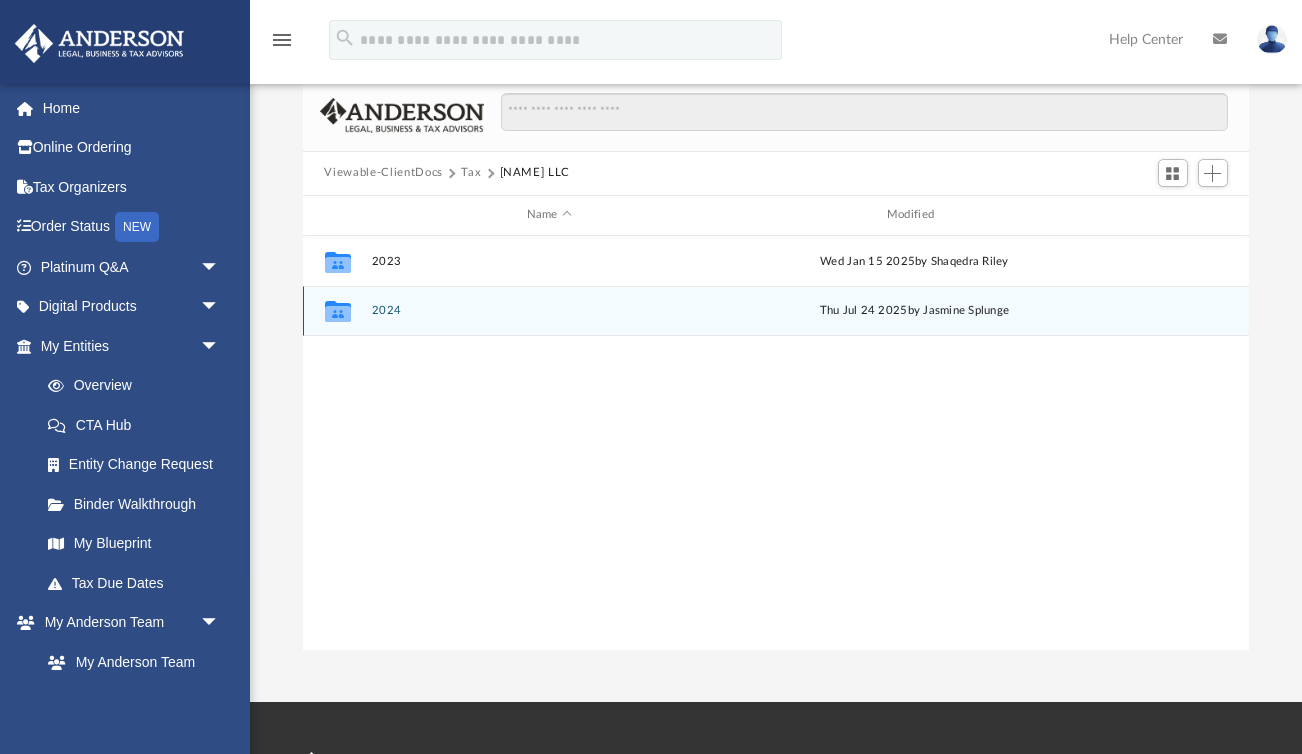 click on "2024" at bounding box center [549, 310] 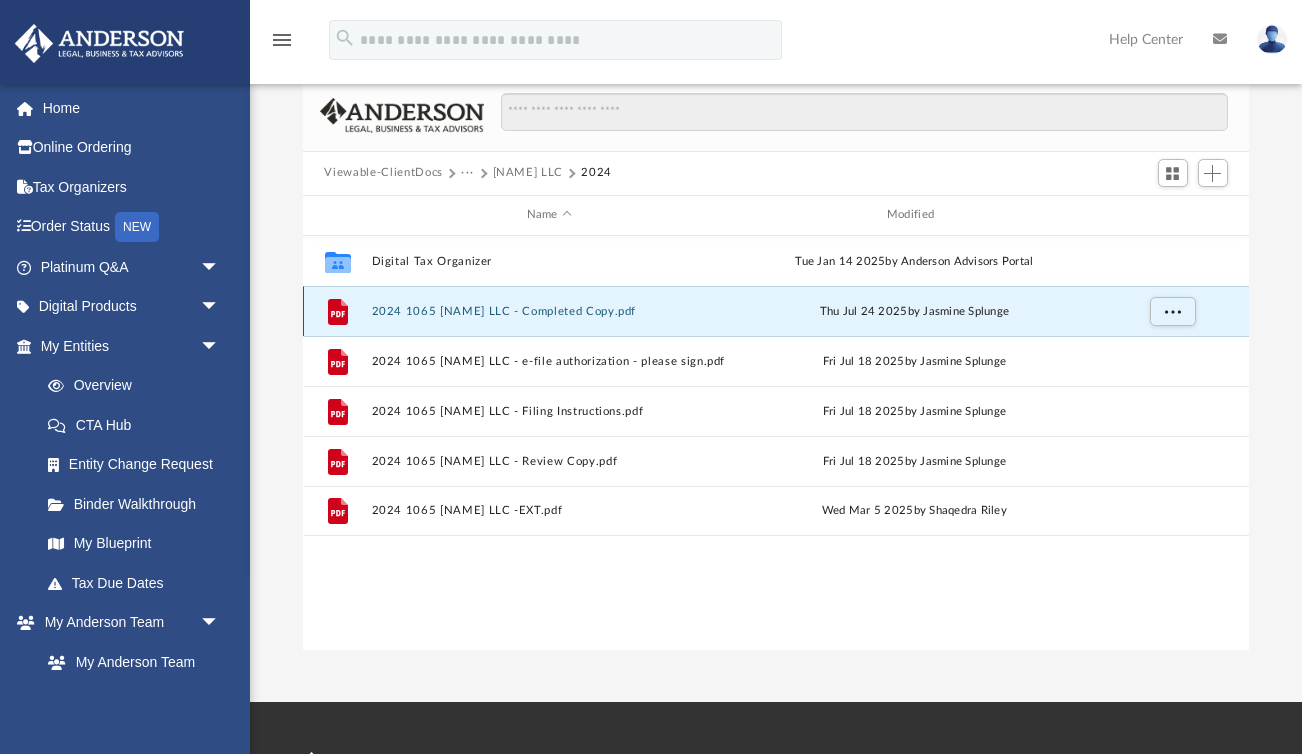 click on "2024 1065 Life Line Transit LLC - Completed Copy.pdf" at bounding box center [549, 311] 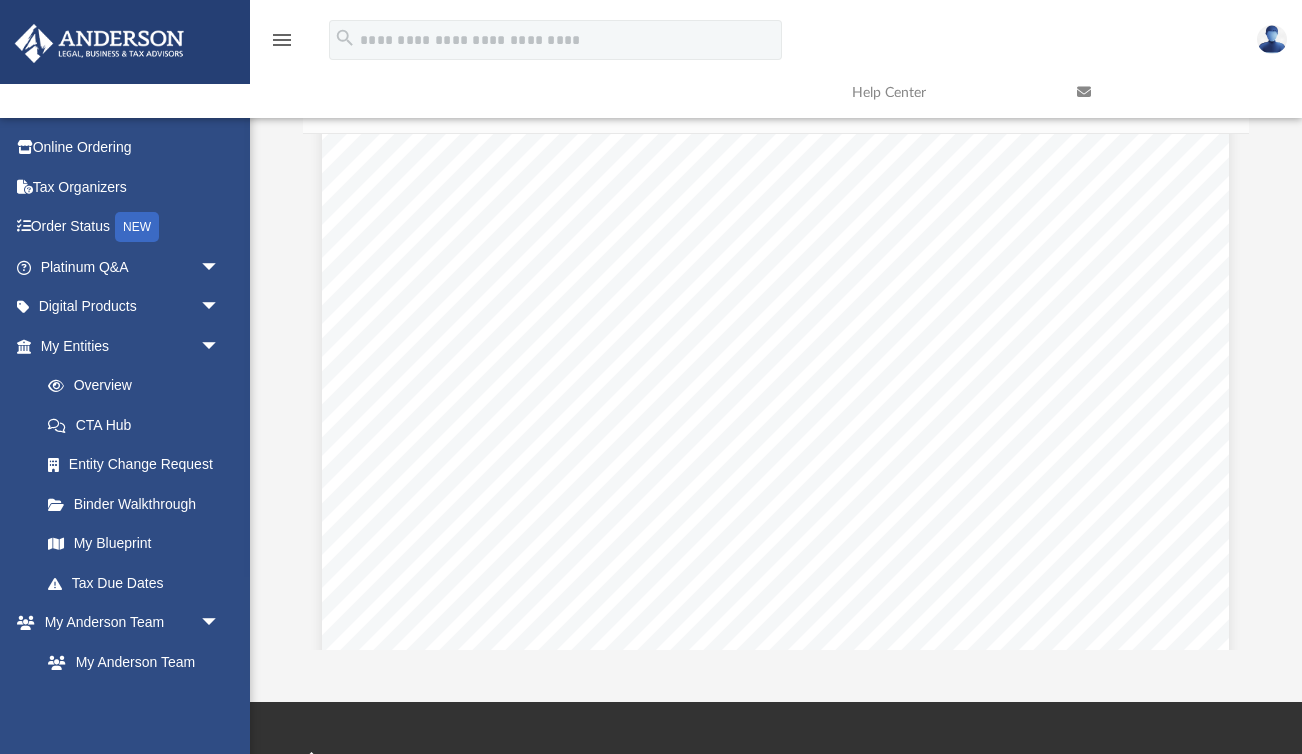 scroll, scrollTop: 0, scrollLeft: 0, axis: both 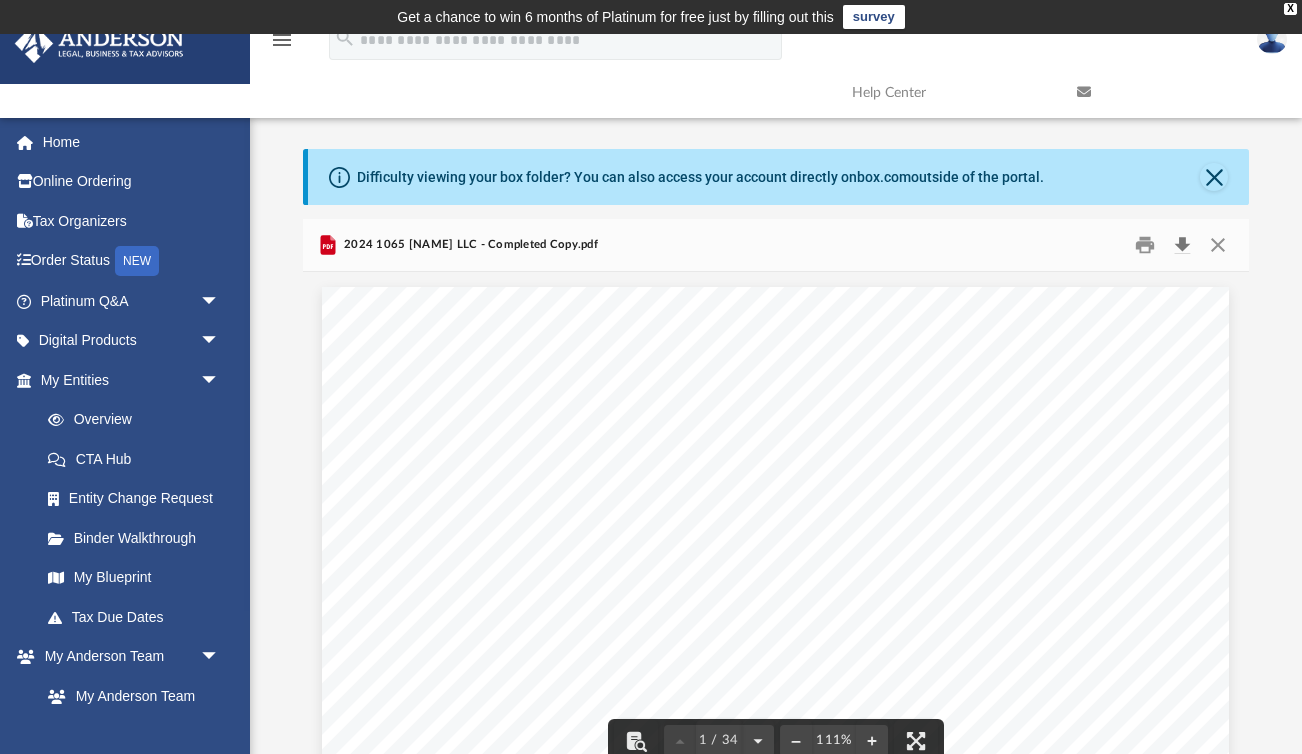 click at bounding box center [1183, 244] 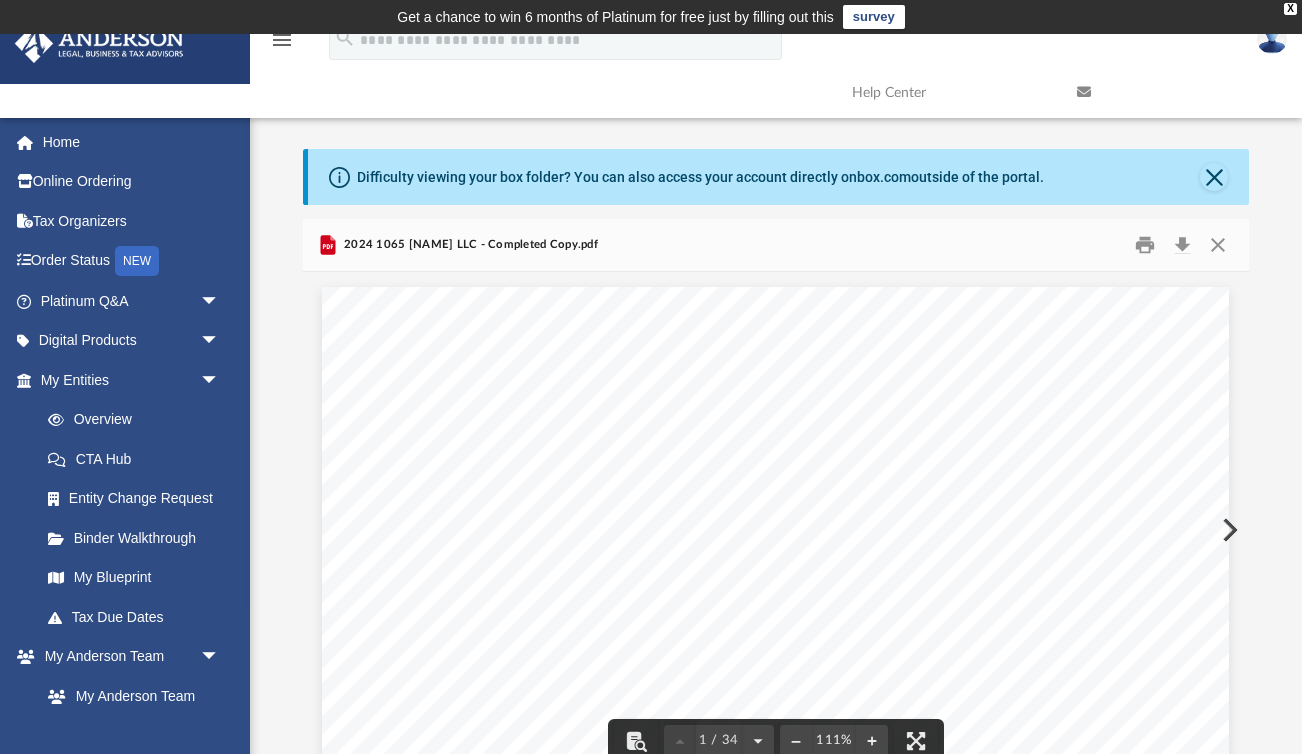 click at bounding box center [1228, 530] 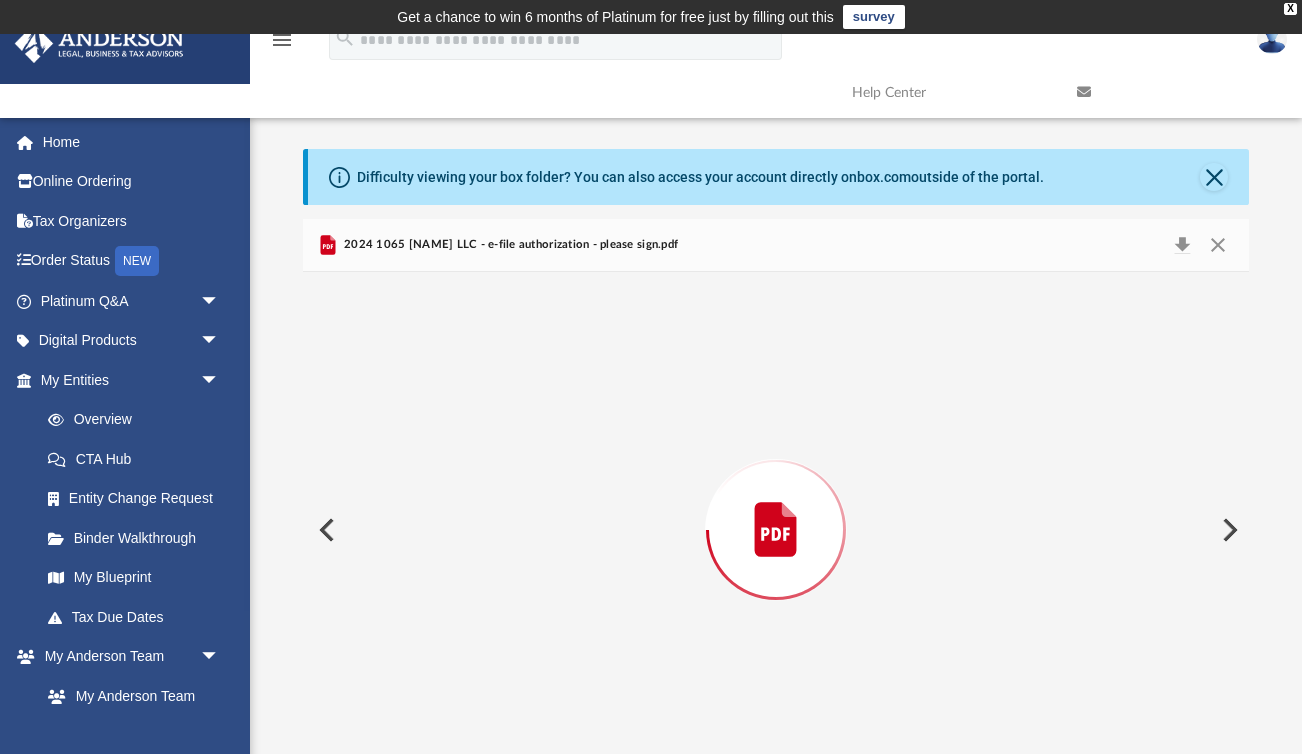 scroll, scrollTop: 34, scrollLeft: 0, axis: vertical 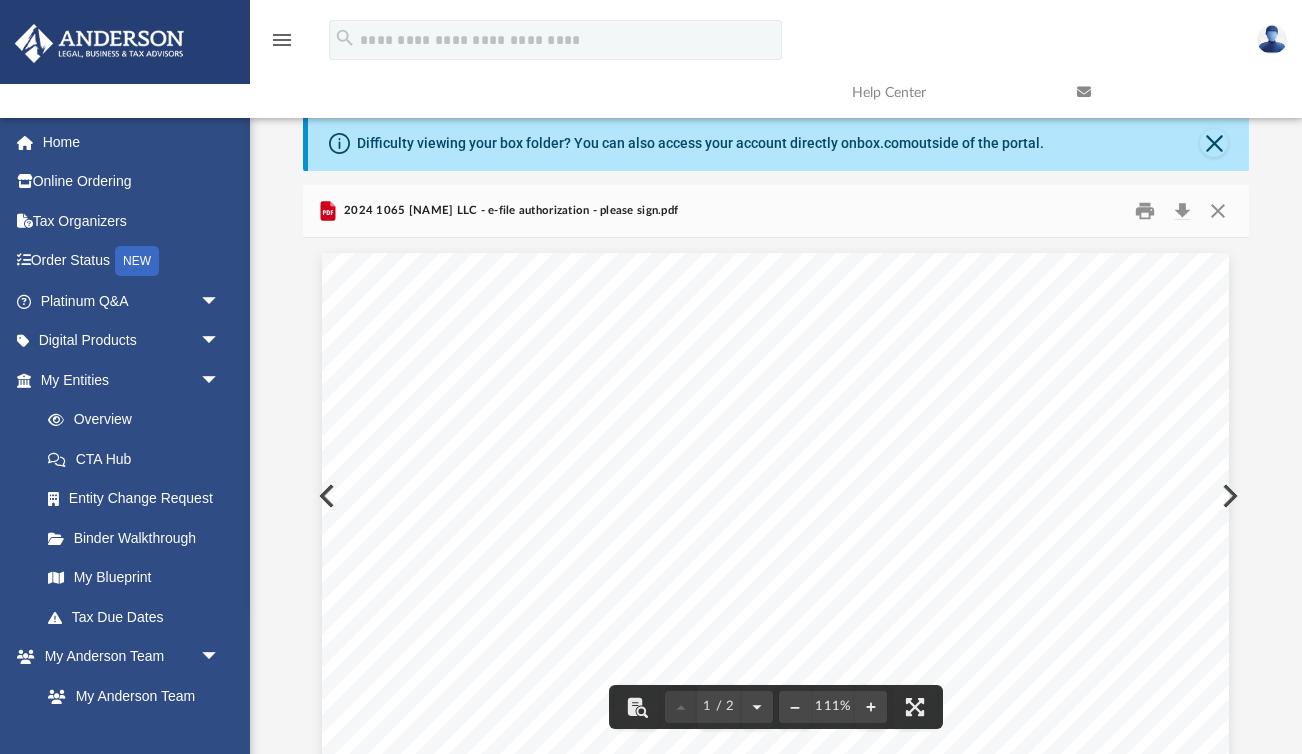 click on "OMB   No.   1545-0123 Form Department   of   the   Treasury Internal   Revenue   Service   For   calendar   year   2024,   or   tax   year   beginning   ,   2024,   ending   ,20   . 421031   12-19-24 Don't   enter   all   zeros ERO   must   obtain   and   retain   completed   Form   8879-PE. Go   to   www.irs.gov/Form8879PE   for   the   latest   information. Employer   identification   number 1 2 3 4 1 2 3 4 5 5 Partner's   or   Member   or   PR   PIN:   check   one   box   only ERO   firm   name ERO's   EFIN/PIN. Don't   enter   all   zeros Pub.   3112 Pub.   4163 For   Paperwork   Reduction   Act   Notice,   see   instructions. e-file e-file (For   return   of   partnership   income   or   administrative   adjustment   request) Name   of   partnership (Whole   dollars   only) Gross   receipts   or   sales   less   returns   and   allowances   (Form   1065,   line   1c) Gross   profit   (Form   1065,   line   3) Ordinary   business   income   (loss)   (Form   1065,   line   23) ~~~~~~~~~~~~~~~~~~~ Net" at bounding box center (775, 840) 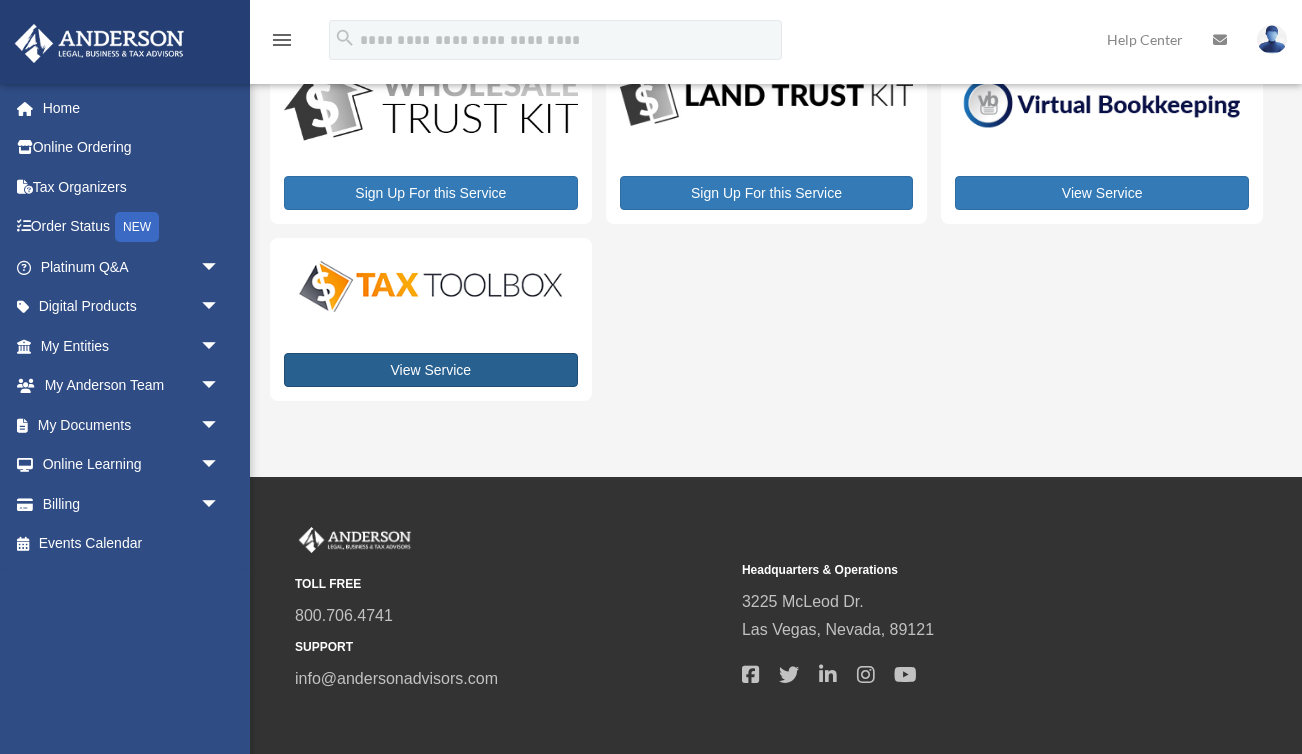 scroll, scrollTop: 0, scrollLeft: 0, axis: both 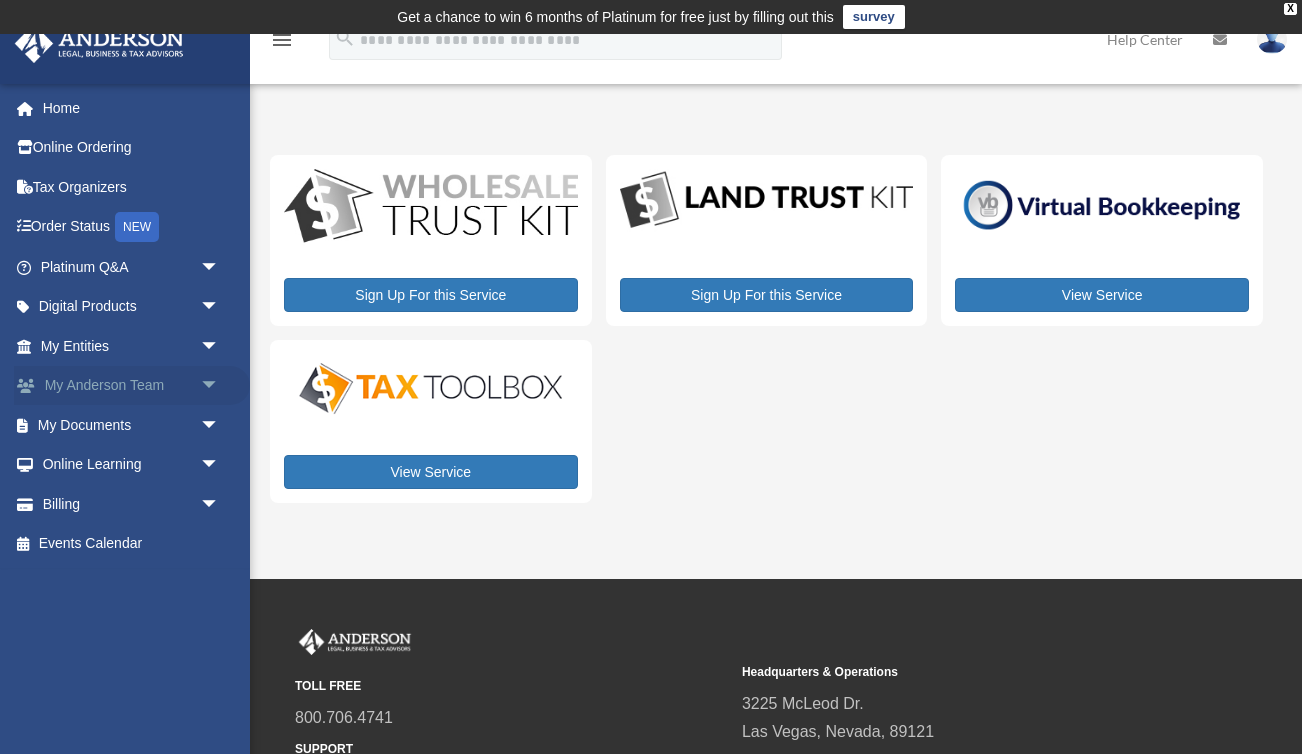 click on "arrow_drop_down" at bounding box center [220, 386] 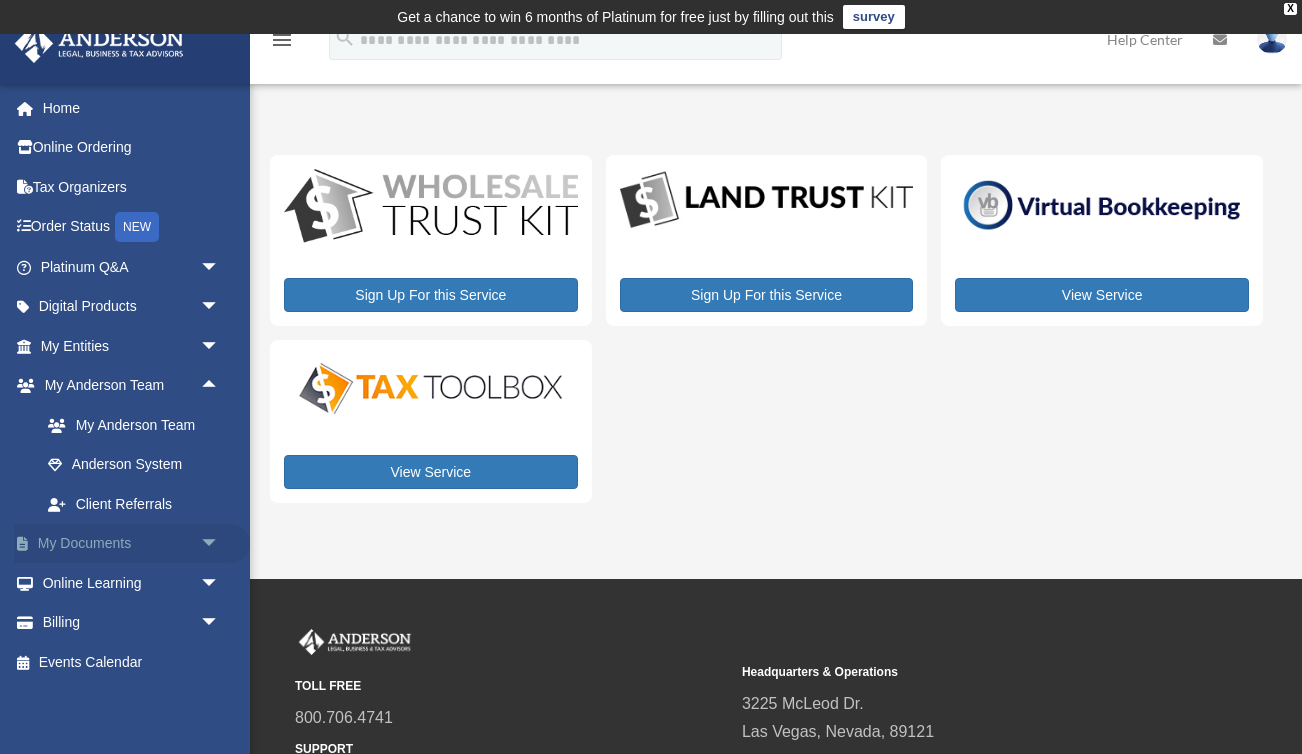 click on "arrow_drop_down" at bounding box center (220, 544) 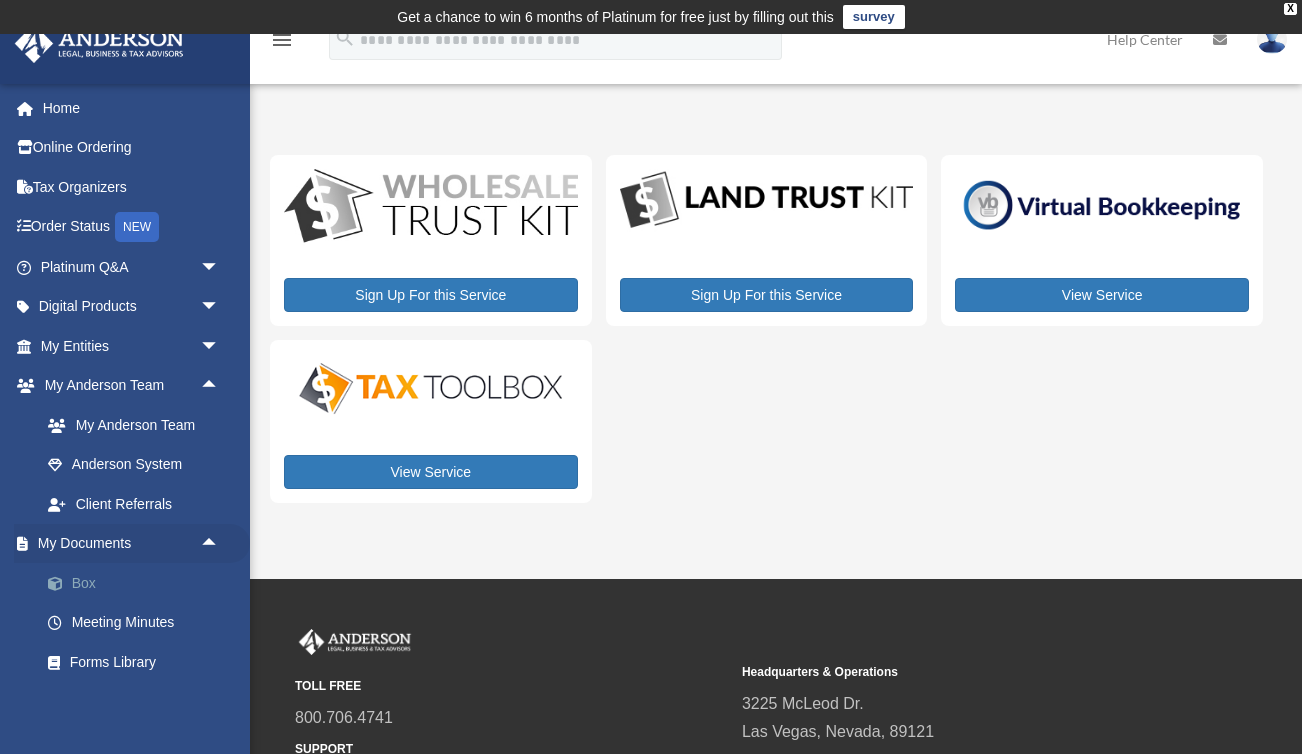 click on "Box" at bounding box center [139, 583] 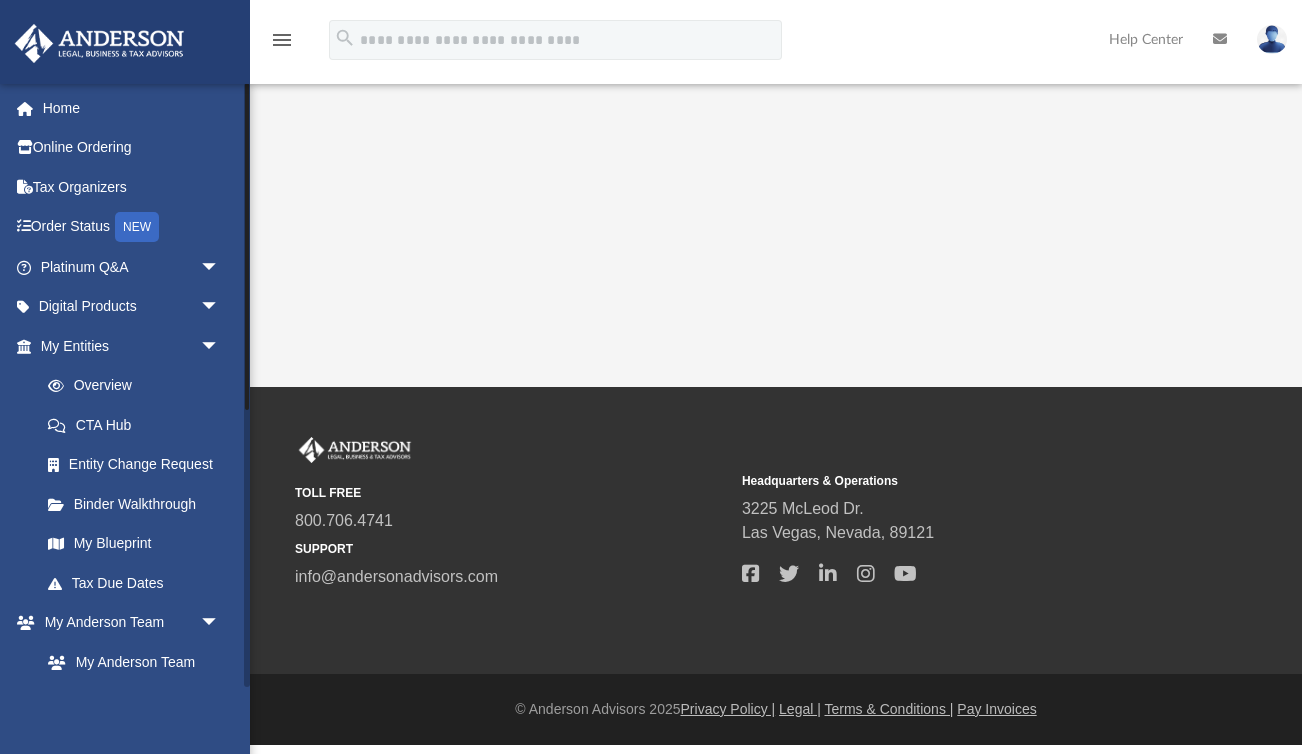 scroll, scrollTop: 0, scrollLeft: 0, axis: both 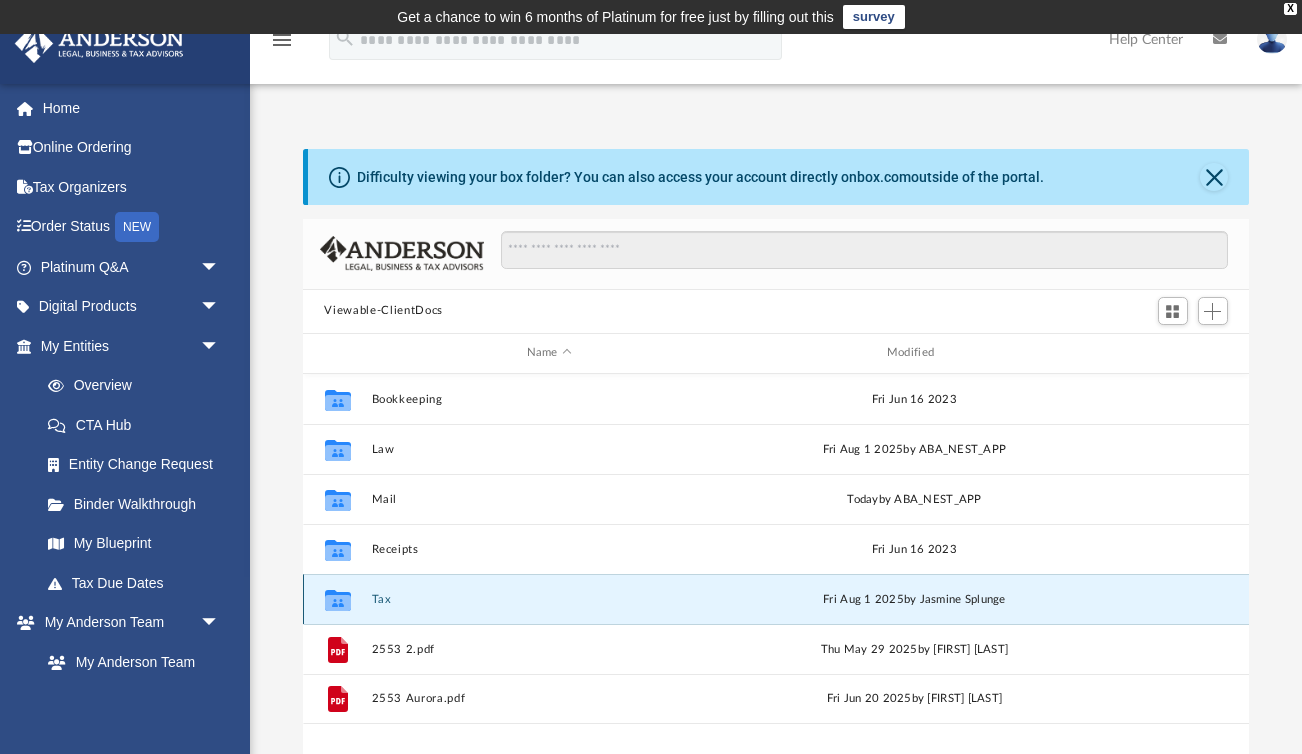 click on "Tax" at bounding box center [549, 599] 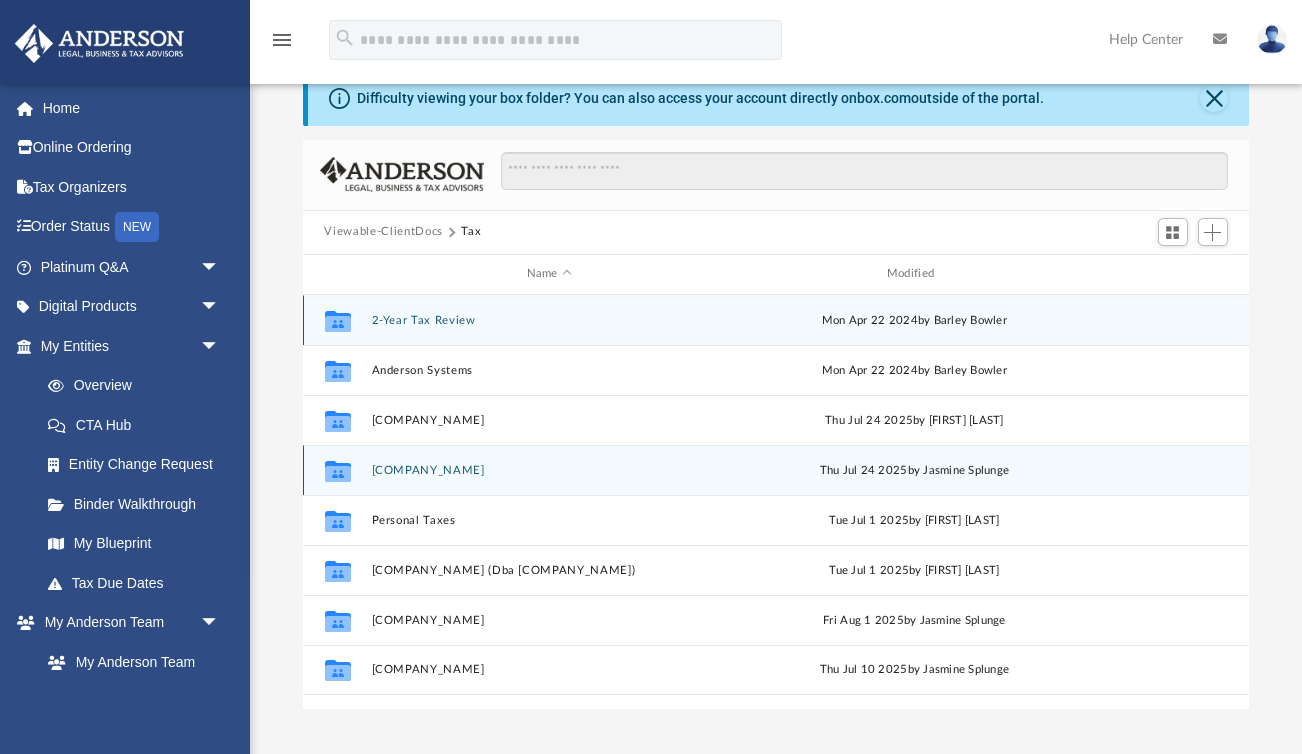 scroll, scrollTop: 90, scrollLeft: 0, axis: vertical 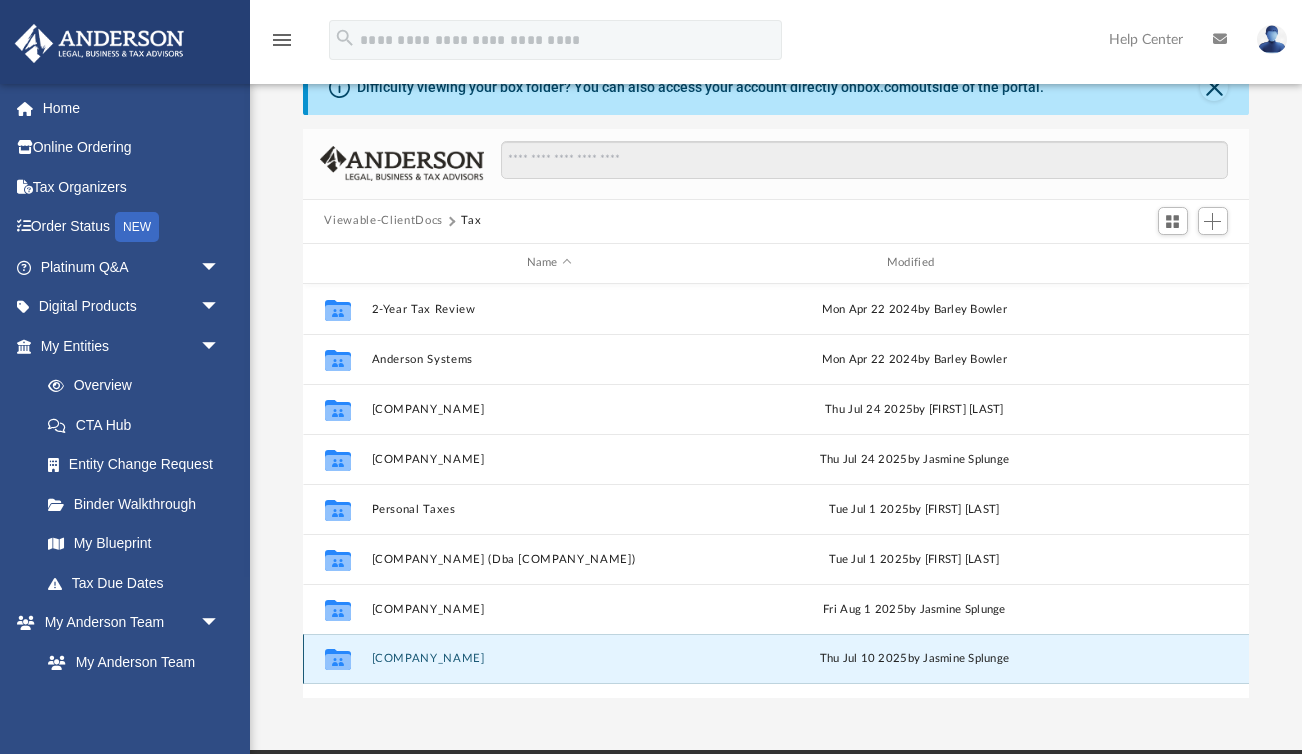 click on "Ulysse Trucking" at bounding box center (549, 658) 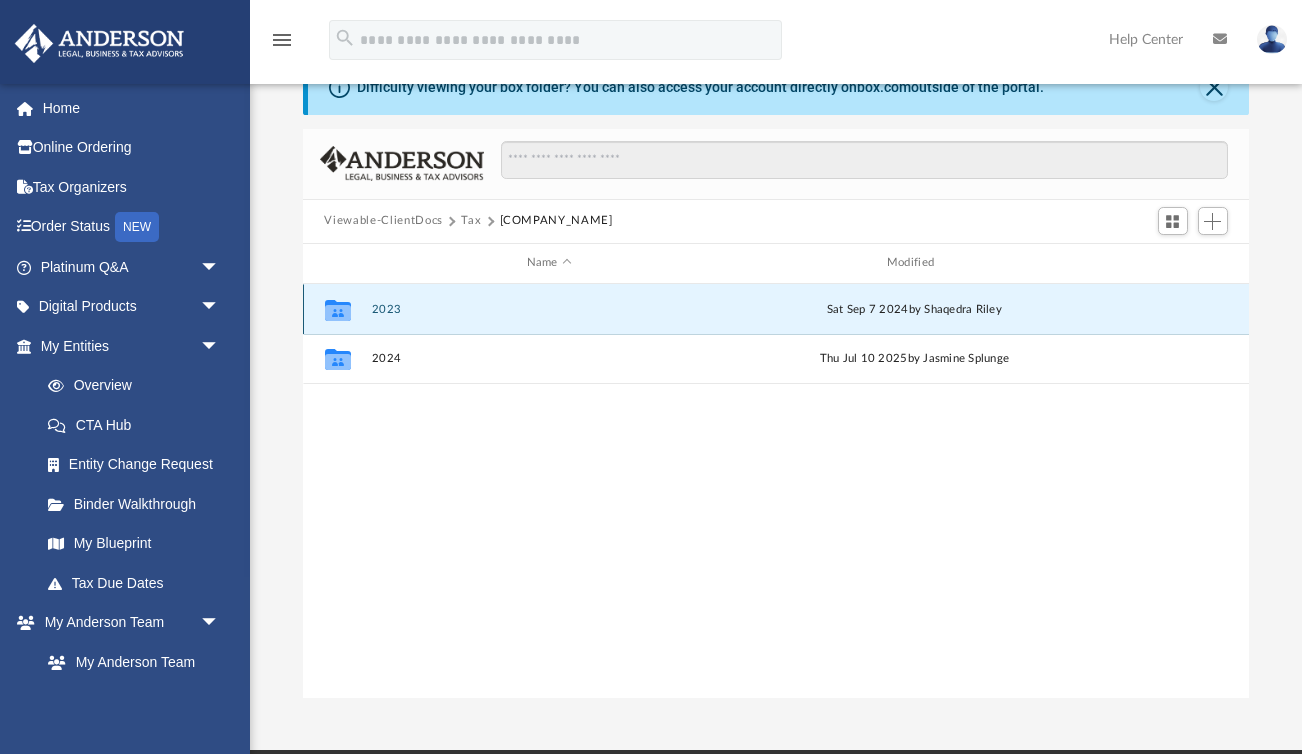 click on "2023" at bounding box center (549, 309) 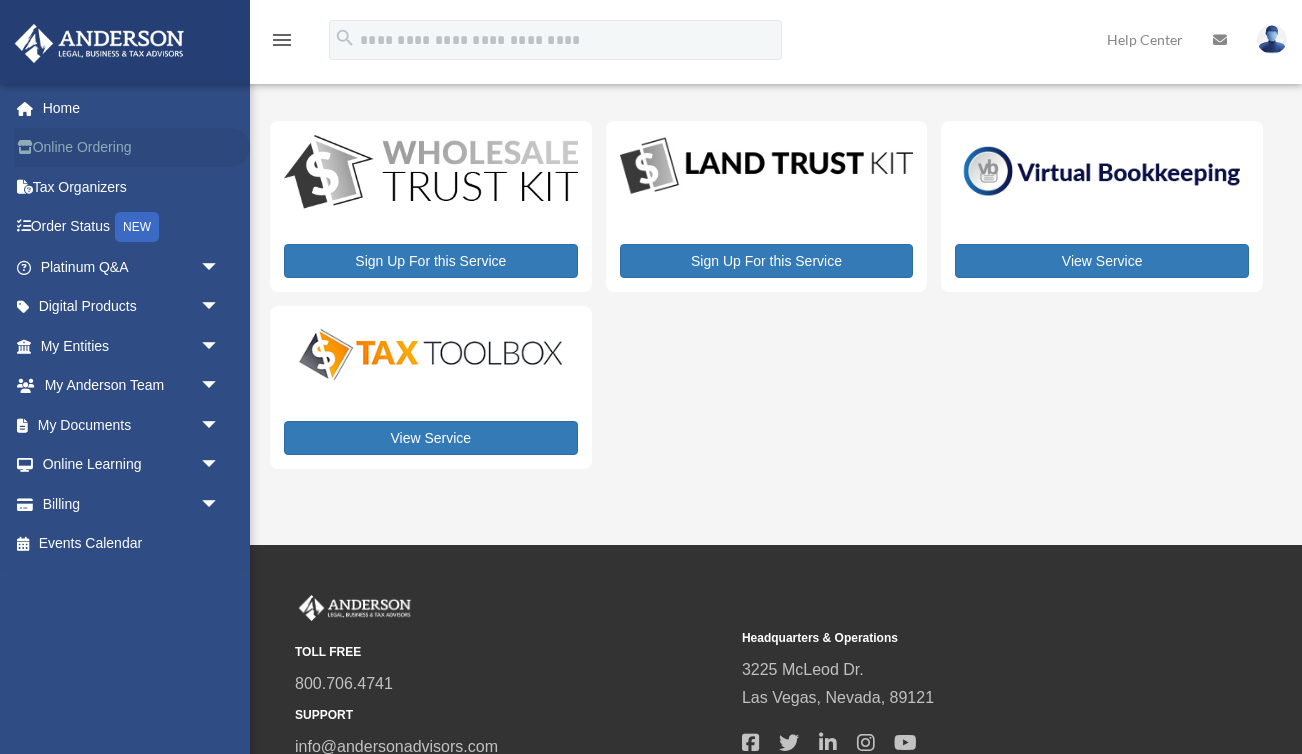 scroll, scrollTop: 0, scrollLeft: 0, axis: both 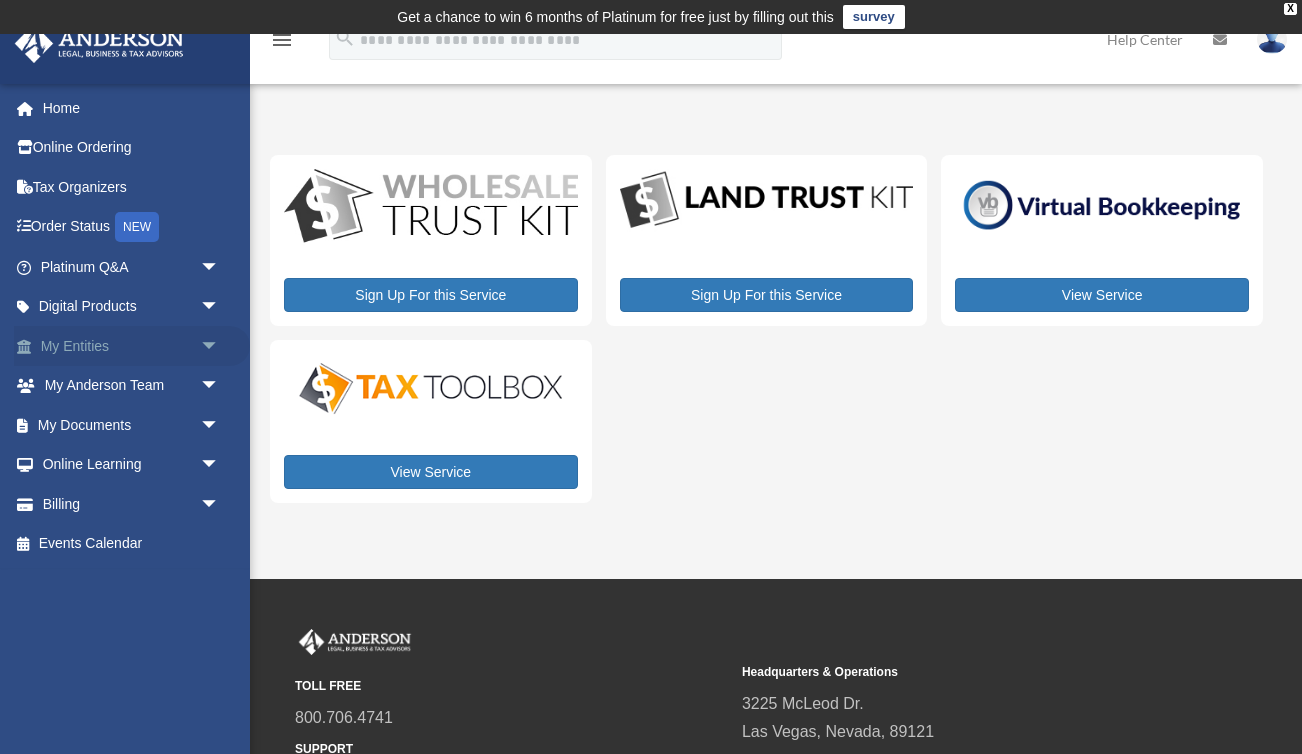 click on "arrow_drop_down" at bounding box center [220, 346] 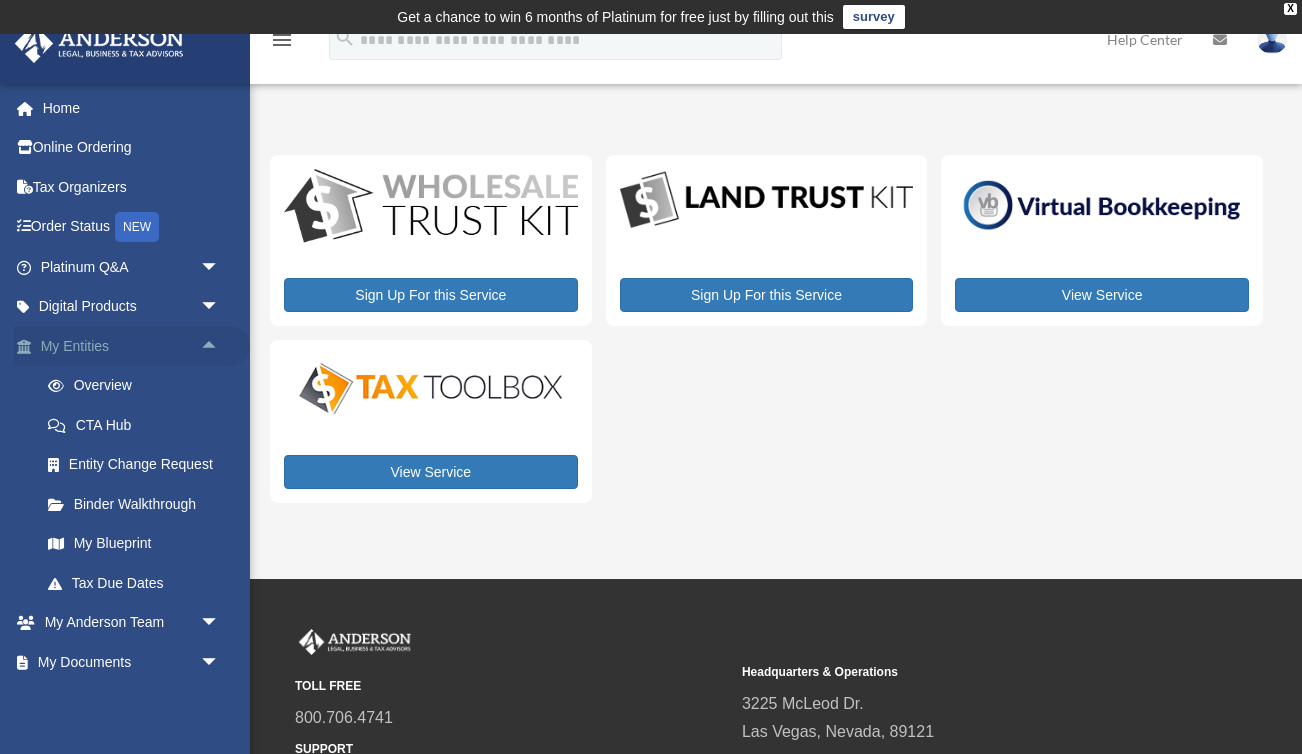 click on "arrow_drop_up" at bounding box center [220, 346] 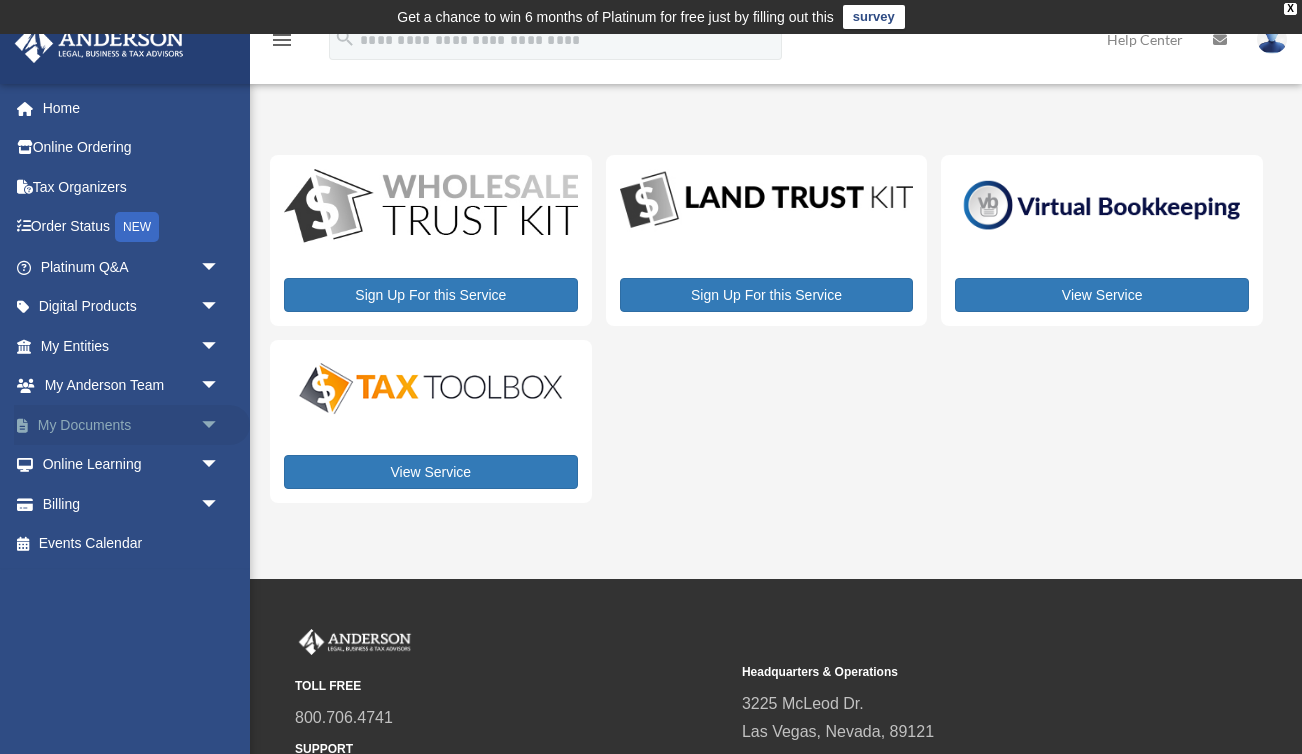 click on "arrow_drop_down" at bounding box center (220, 425) 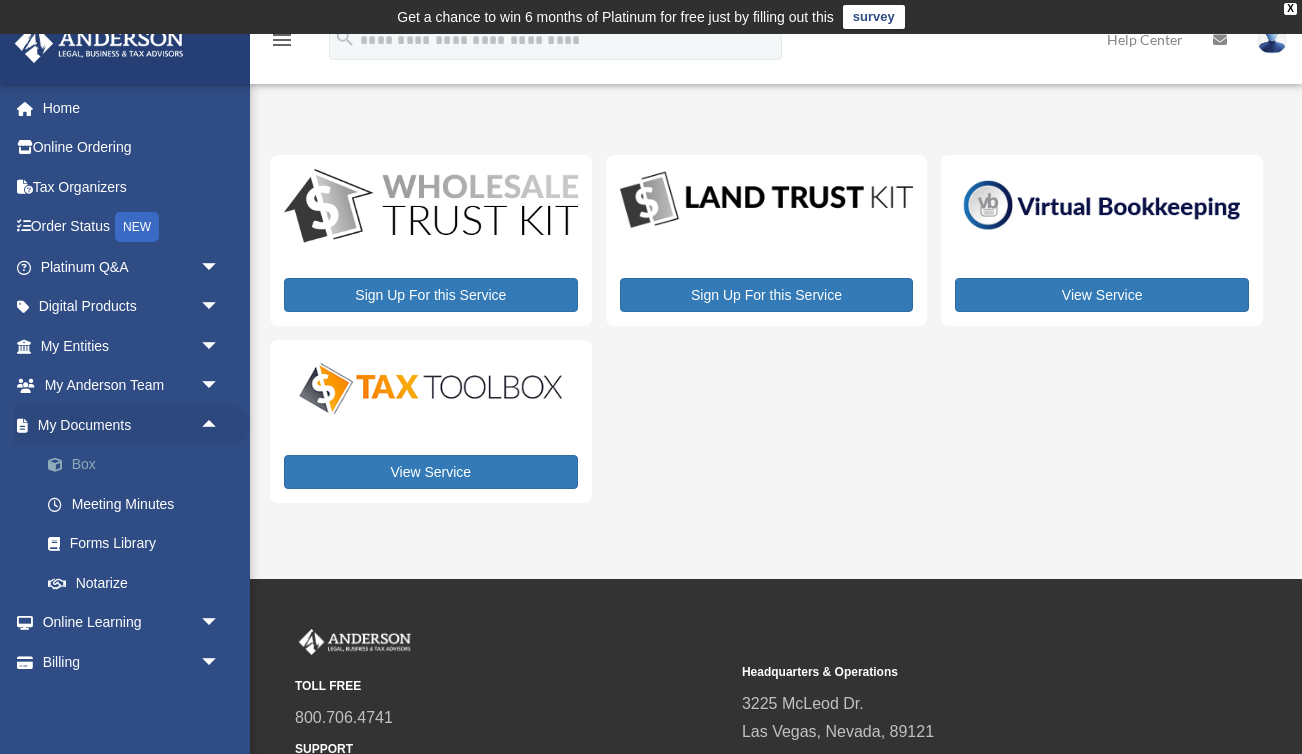 click on "Box" at bounding box center (139, 465) 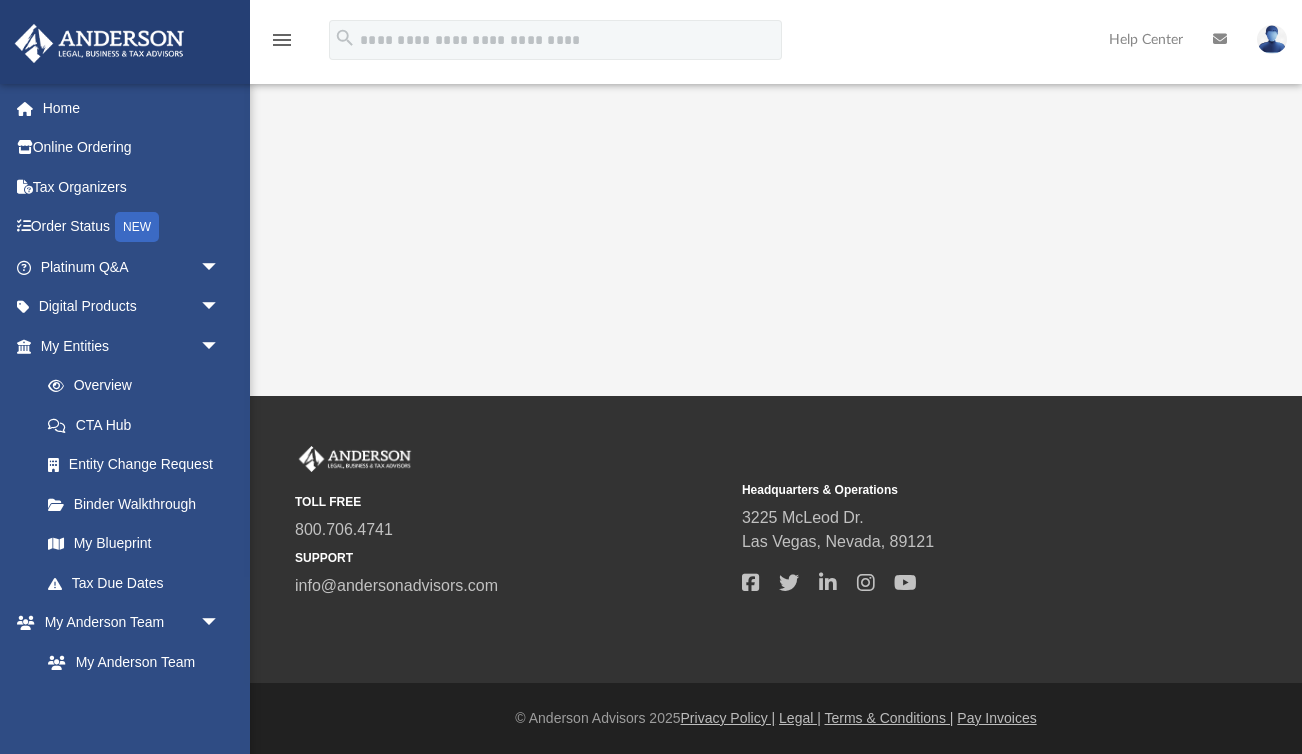 scroll, scrollTop: 0, scrollLeft: 0, axis: both 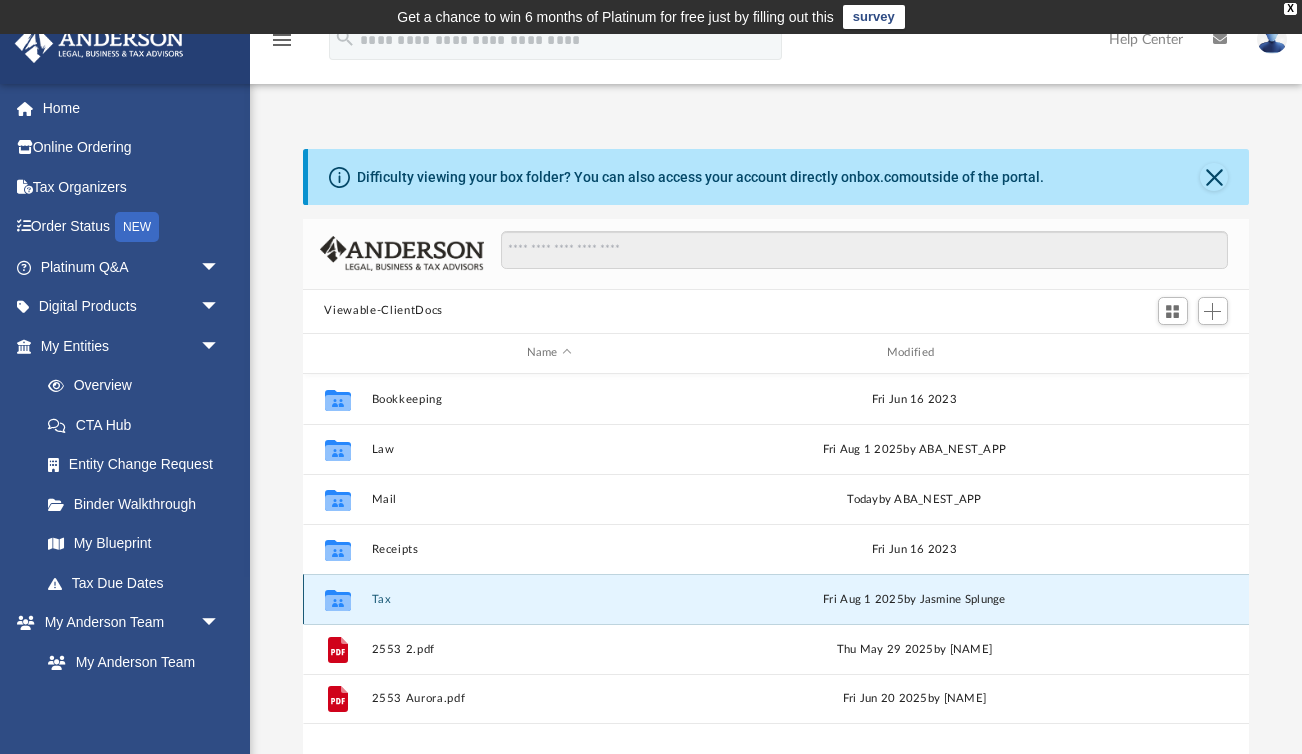 click on "Tax" at bounding box center (549, 599) 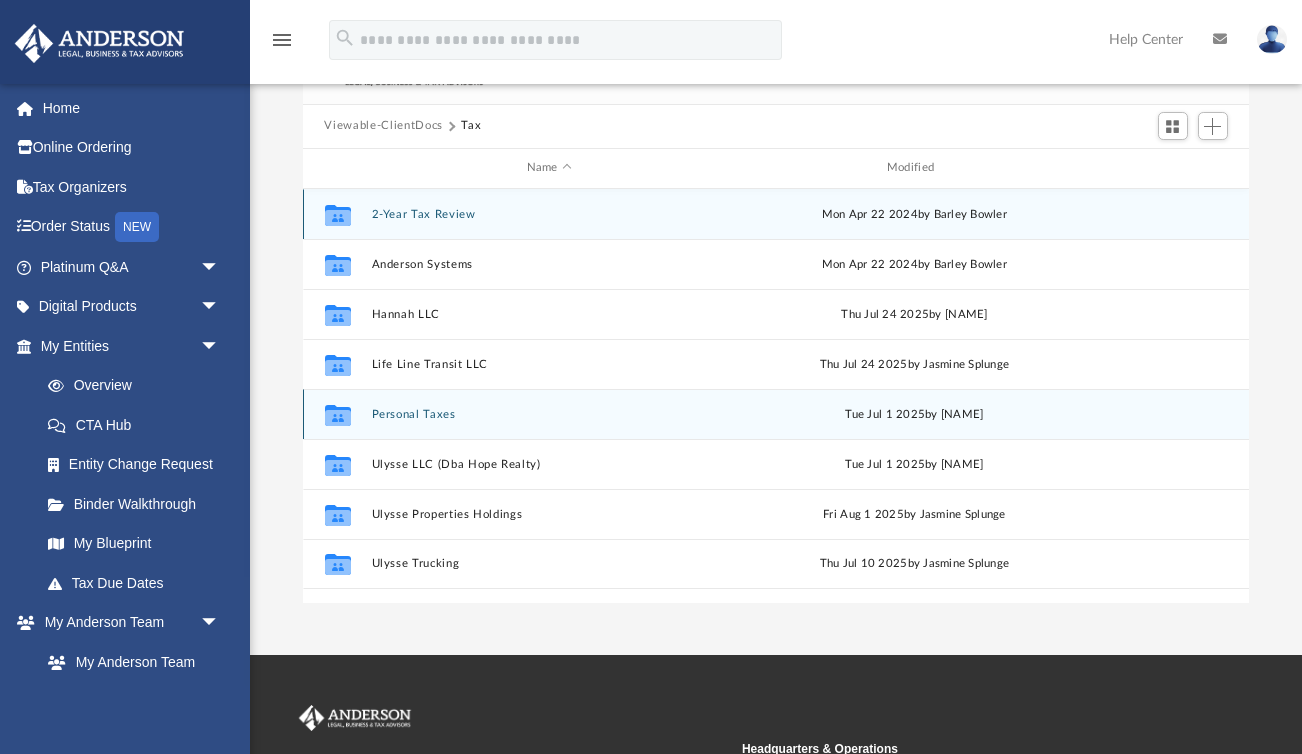 scroll, scrollTop: 178, scrollLeft: 0, axis: vertical 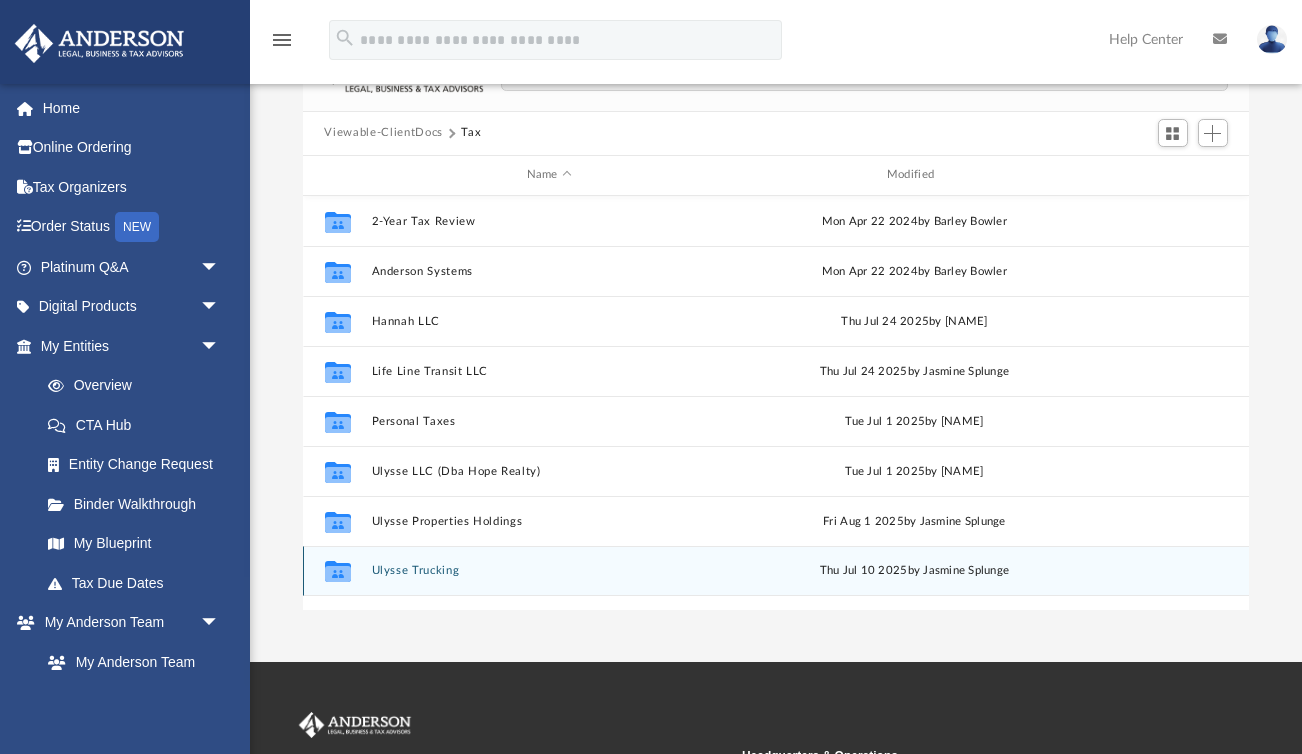 click on "Ulysse Trucking" at bounding box center (549, 570) 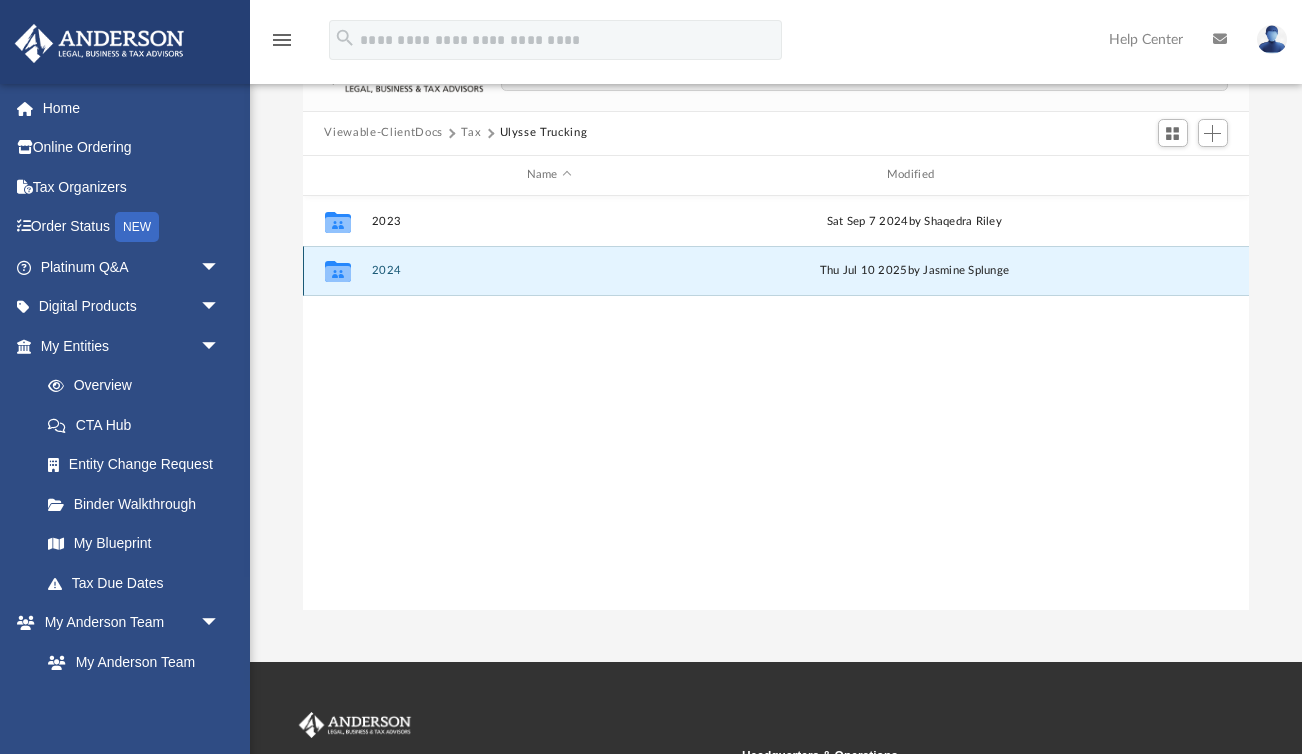 click on "2024" at bounding box center [549, 270] 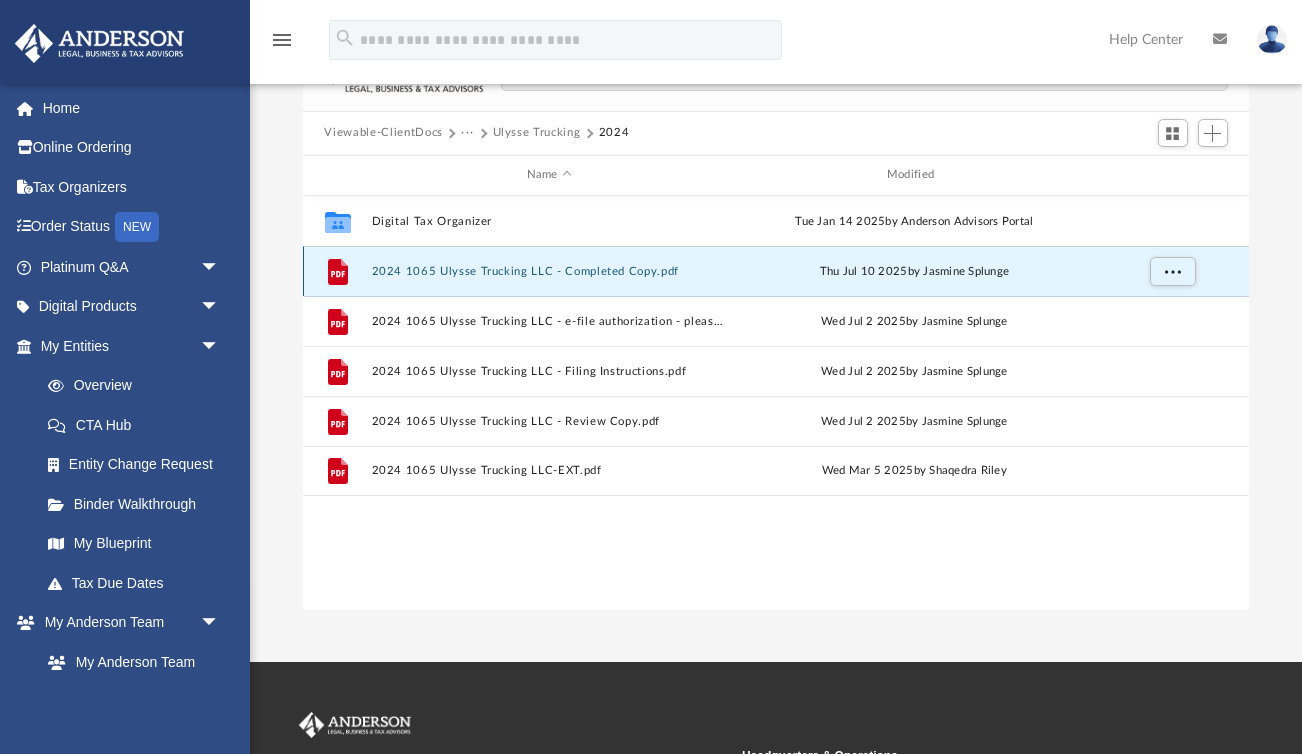 click on "2024 1065 Ulysse Trucking LLC - Completed Copy.pdf" at bounding box center (549, 271) 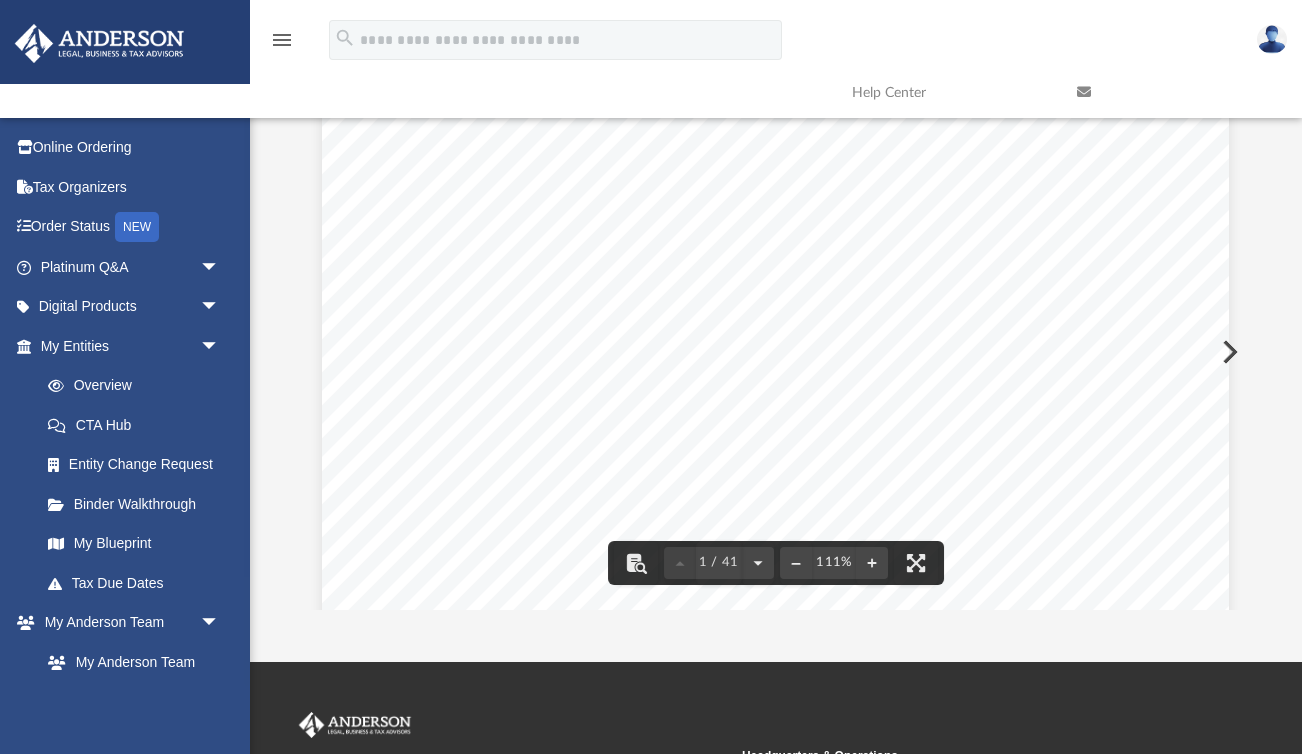 scroll, scrollTop: 0, scrollLeft: 0, axis: both 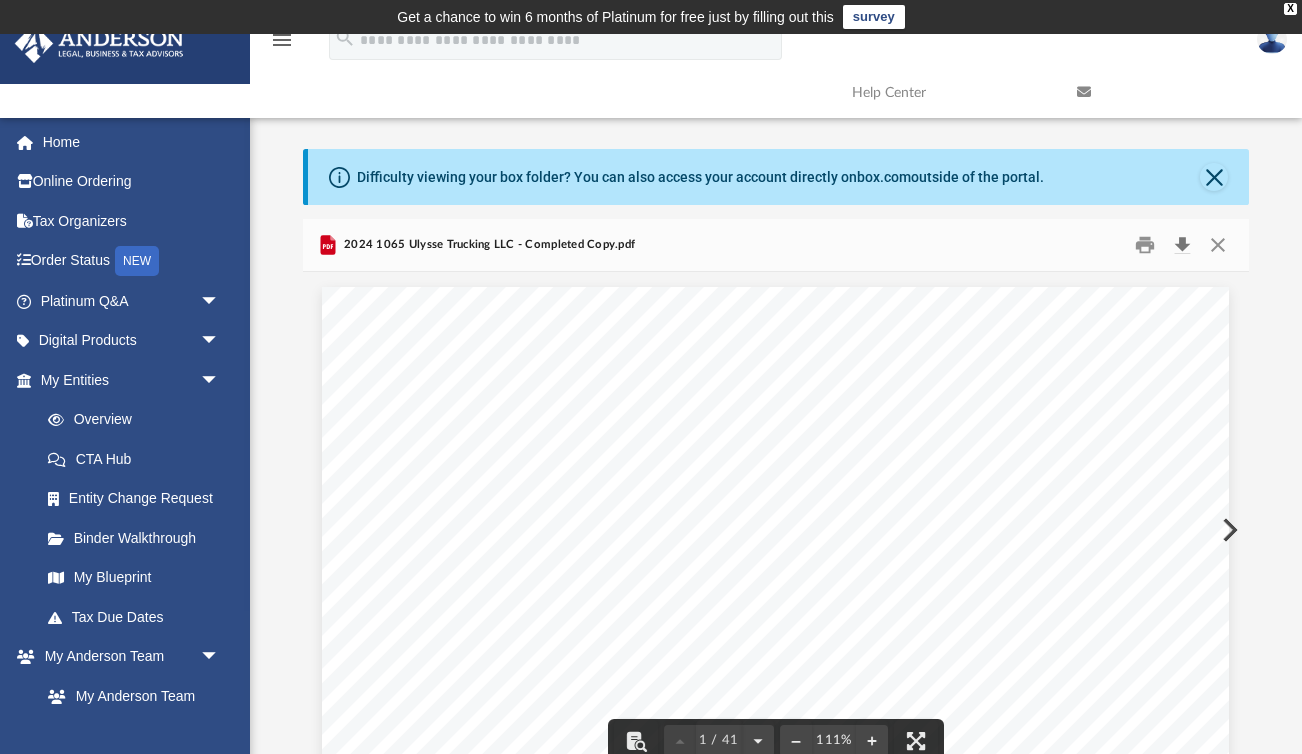 click at bounding box center [1183, 244] 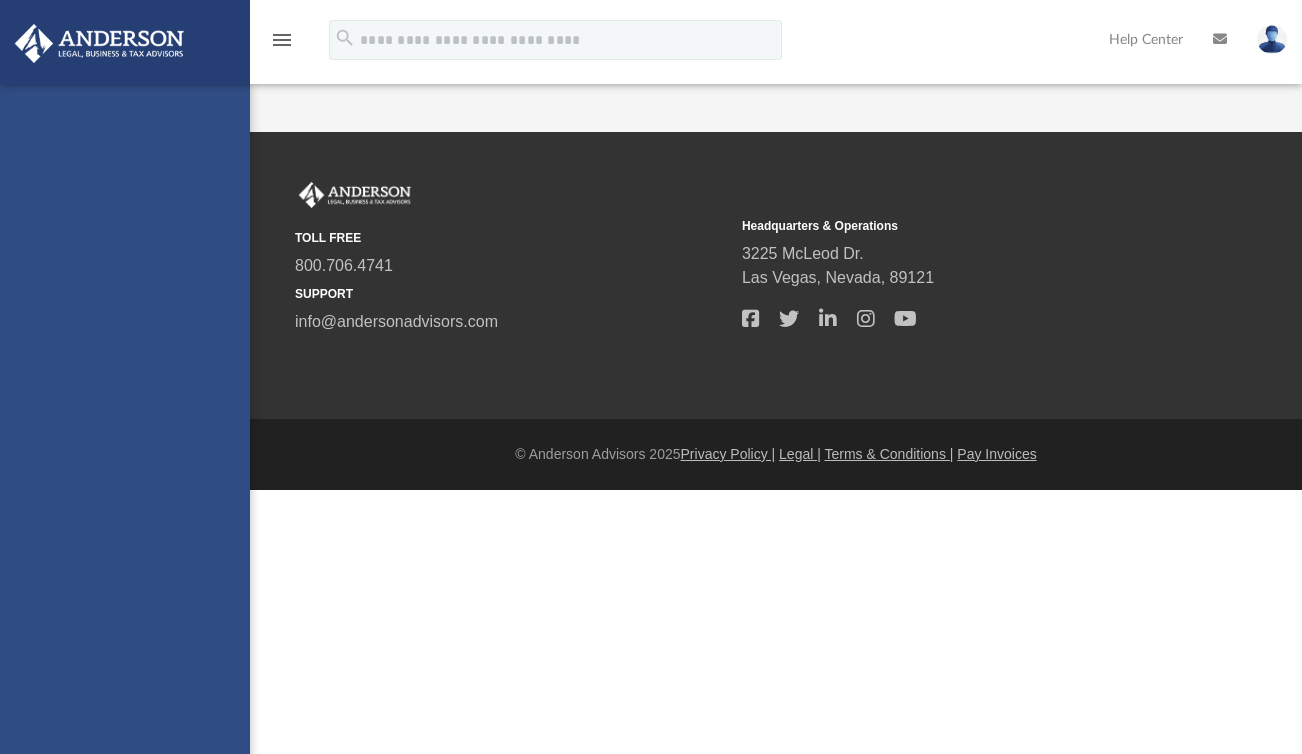 scroll, scrollTop: 0, scrollLeft: 0, axis: both 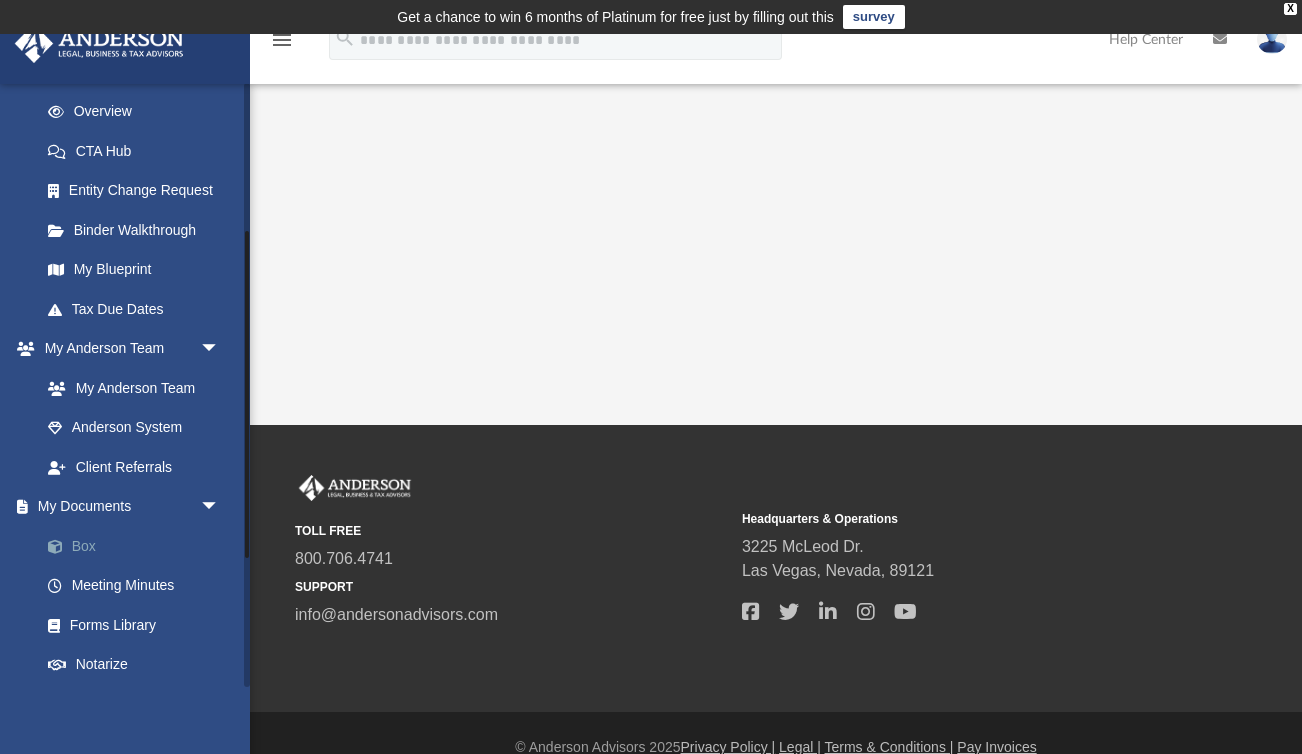 click on "Box" at bounding box center [139, 546] 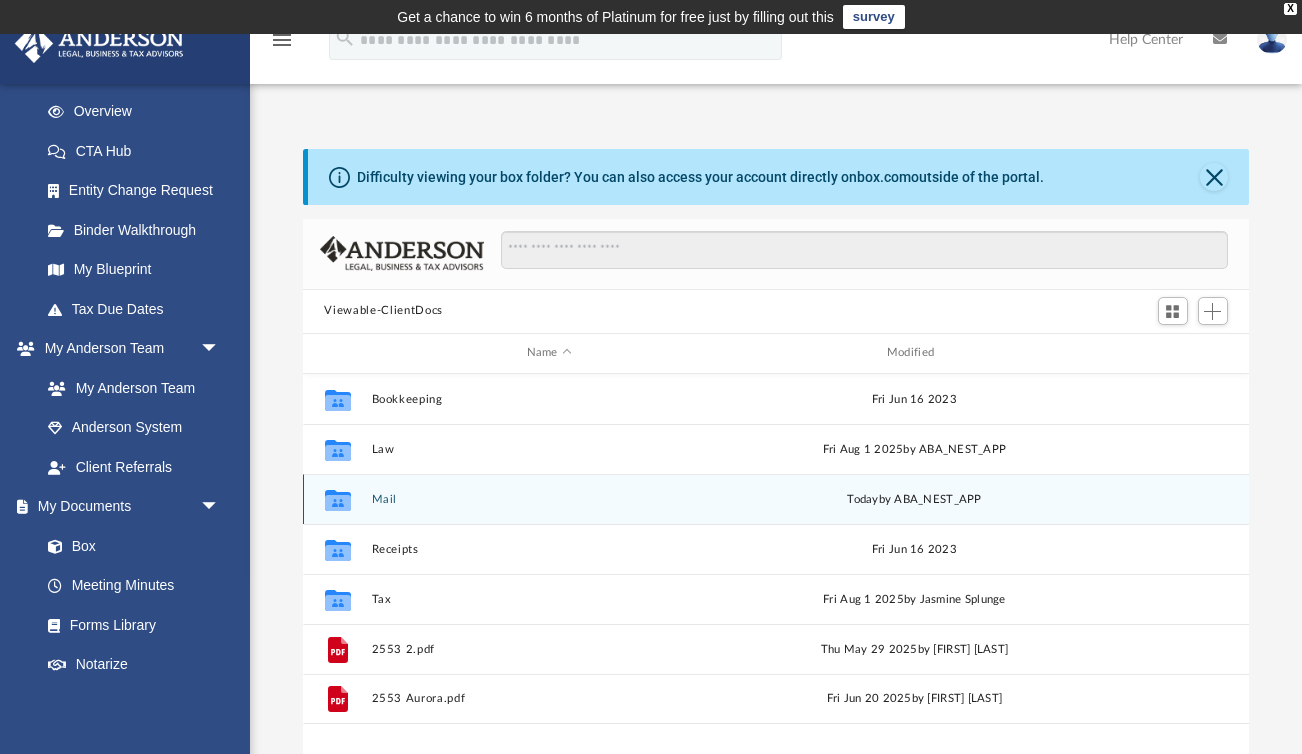 scroll, scrollTop: 1, scrollLeft: 1, axis: both 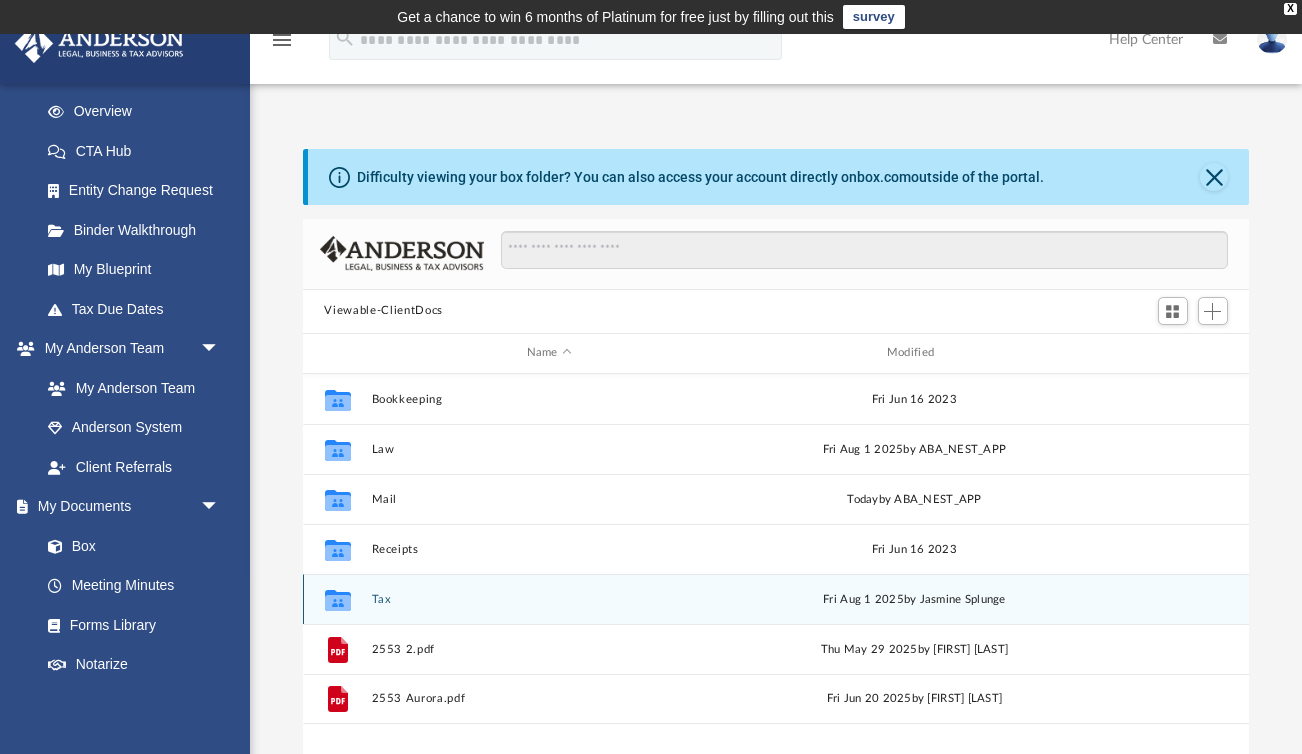 click on "Tax" at bounding box center [549, 599] 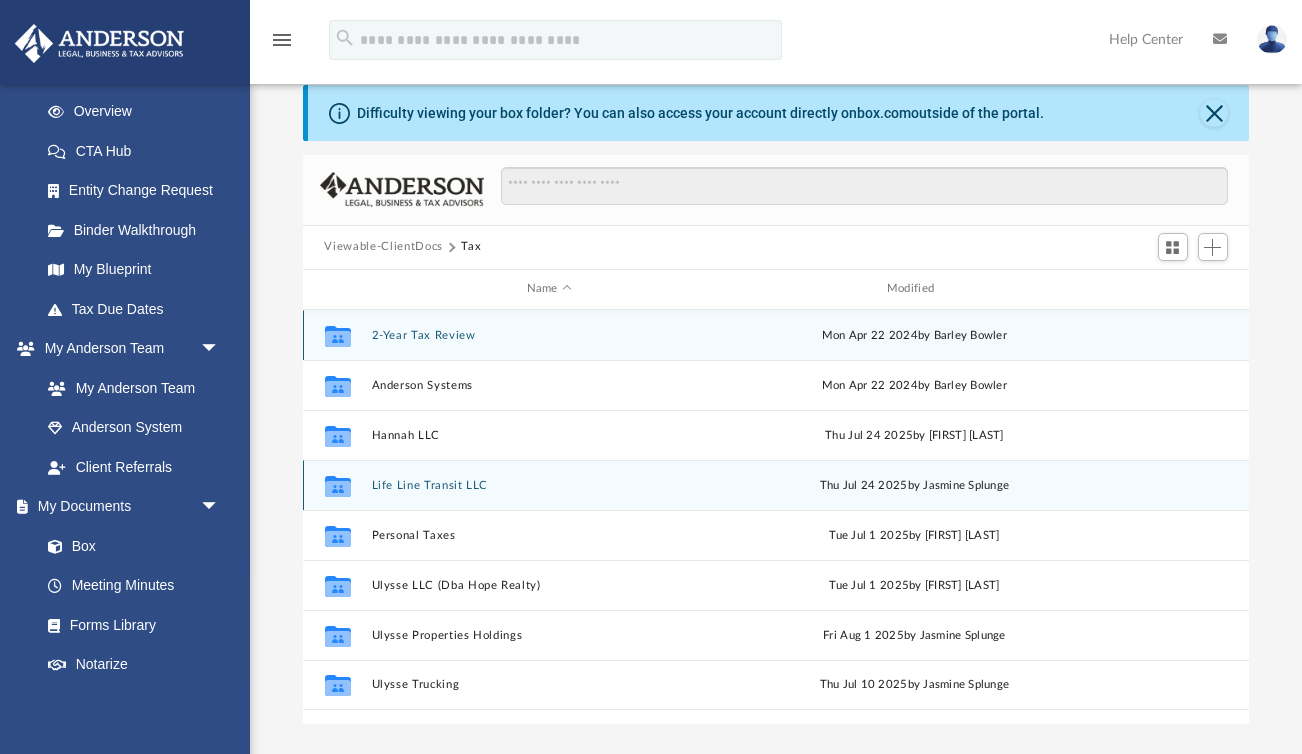 scroll, scrollTop: 67, scrollLeft: 0, axis: vertical 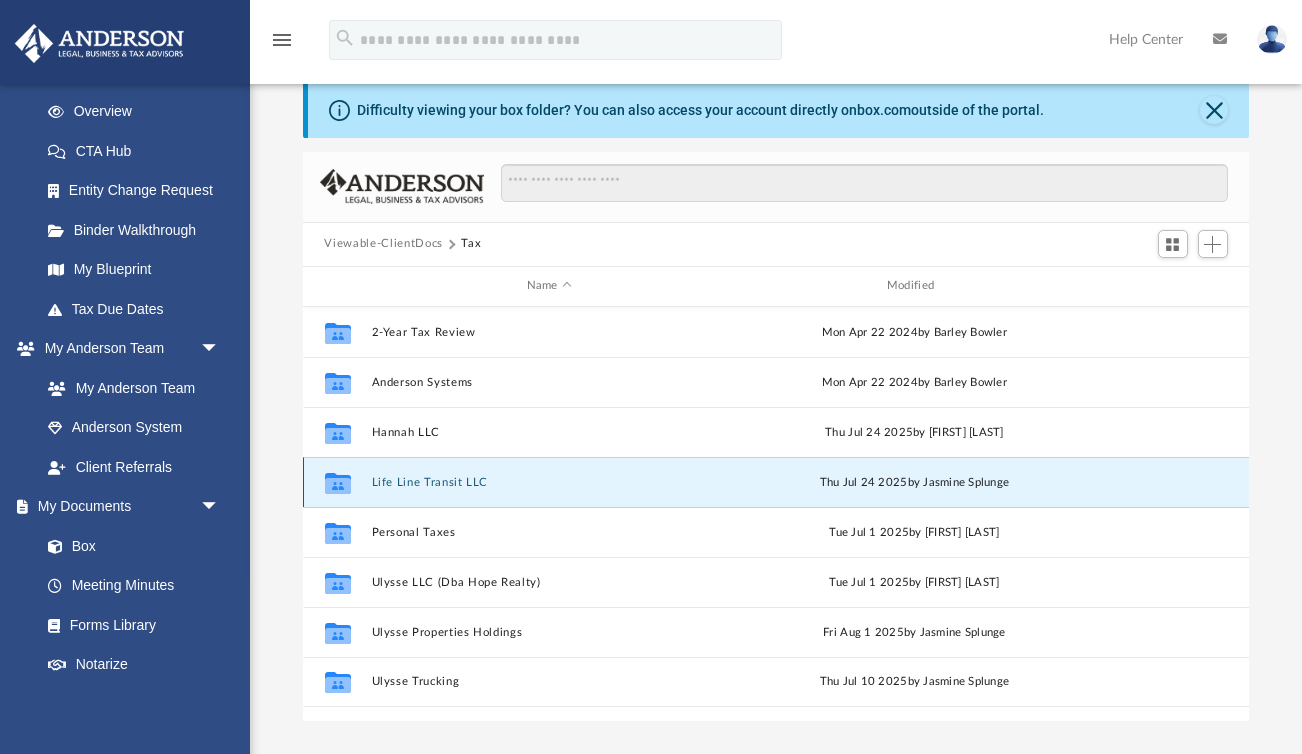 click on "Life Line Transit LLC" at bounding box center (549, 482) 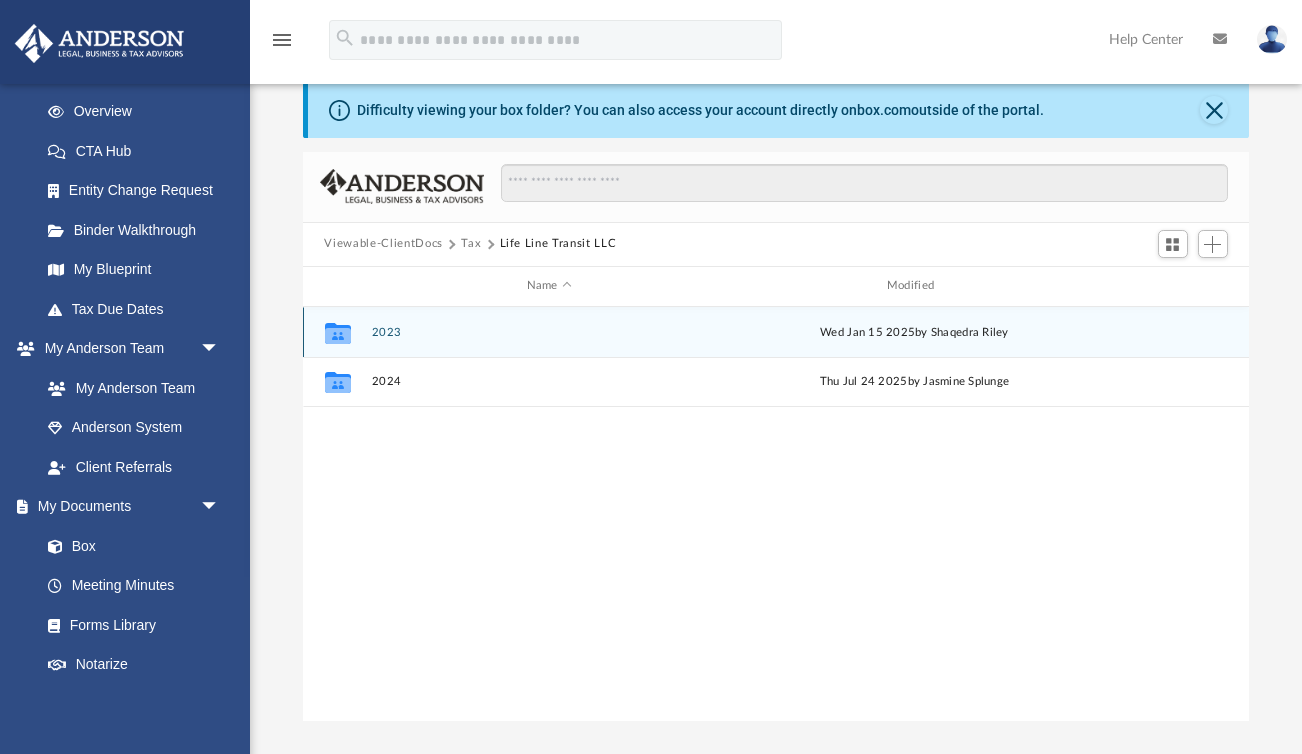 click on "2023" at bounding box center (549, 332) 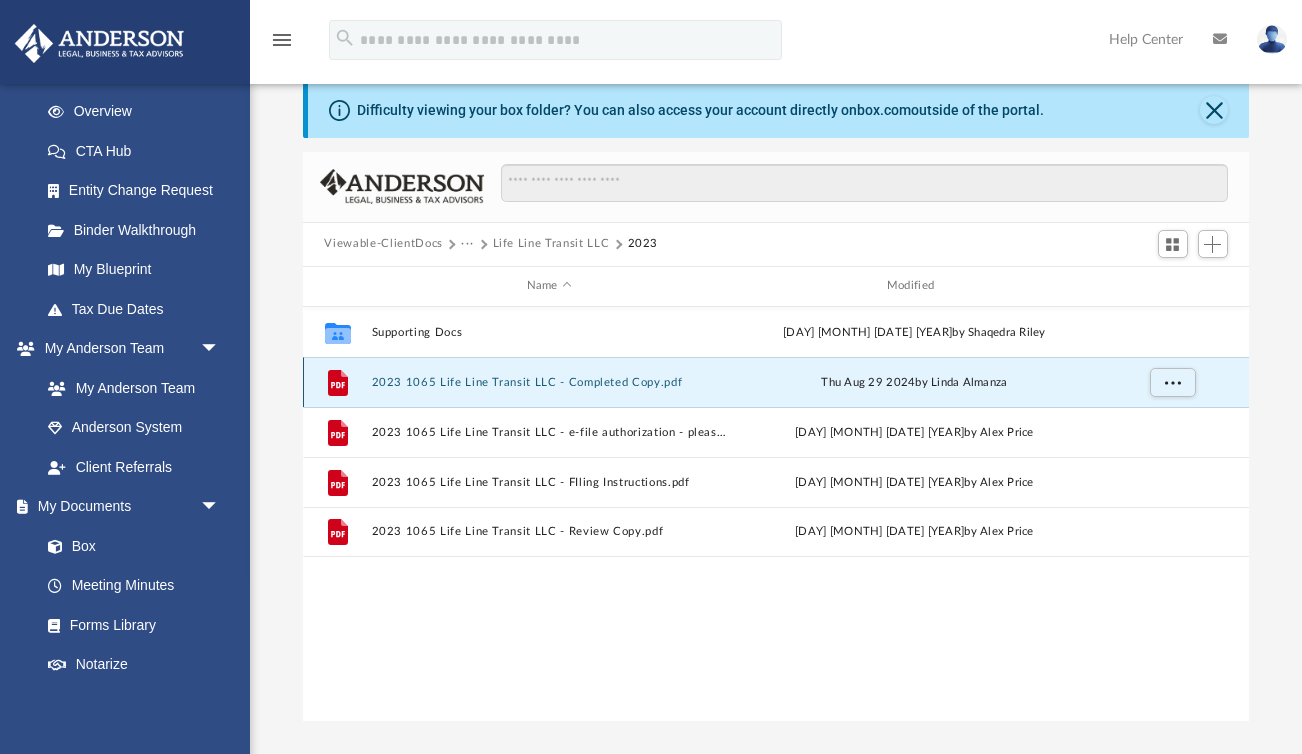 click on "2023 1065 Life Line Transit LLC - Completed Copy.pdf" at bounding box center [549, 382] 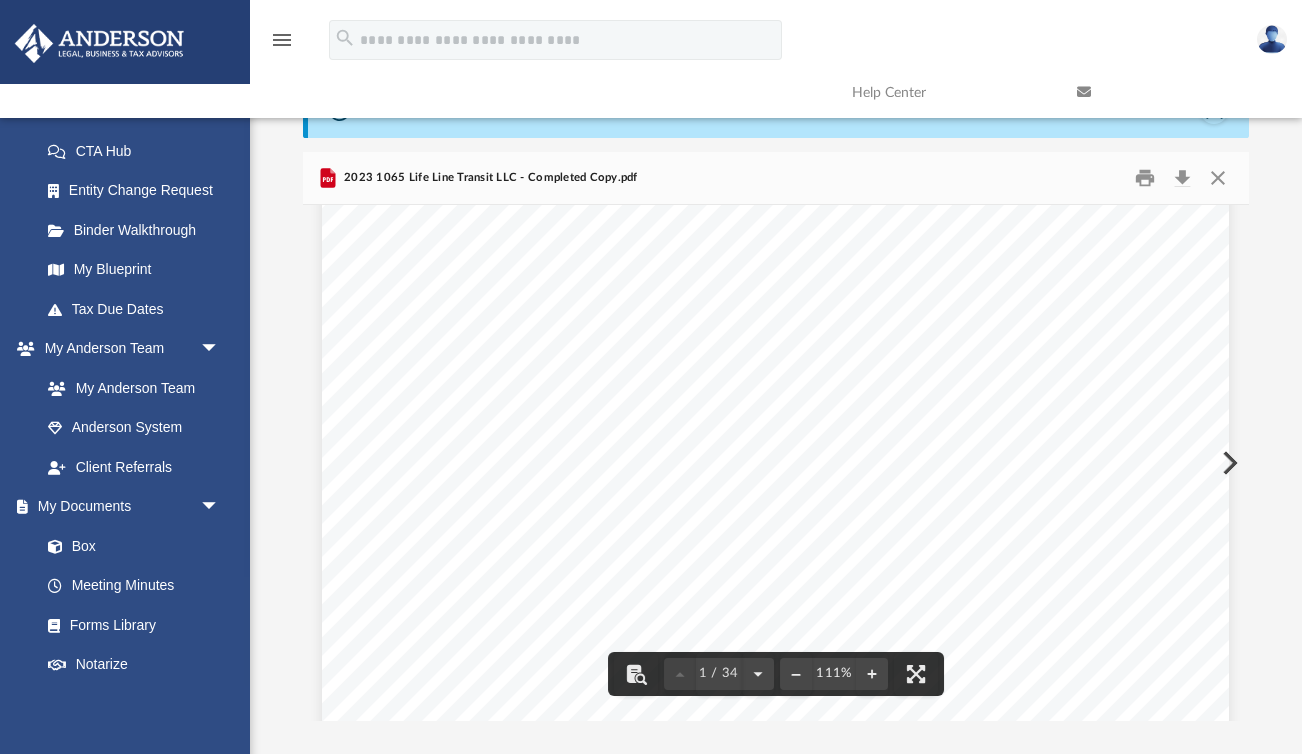scroll, scrollTop: 482, scrollLeft: 0, axis: vertical 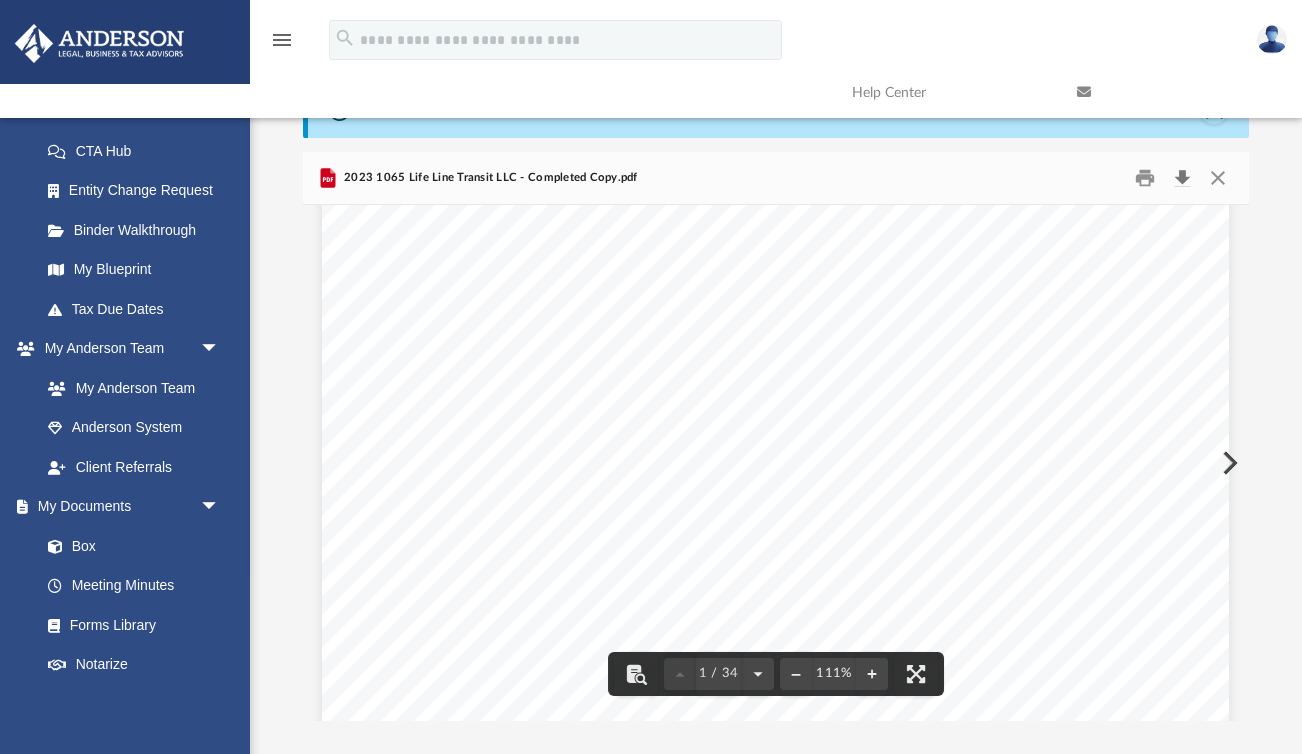 click at bounding box center (1183, 177) 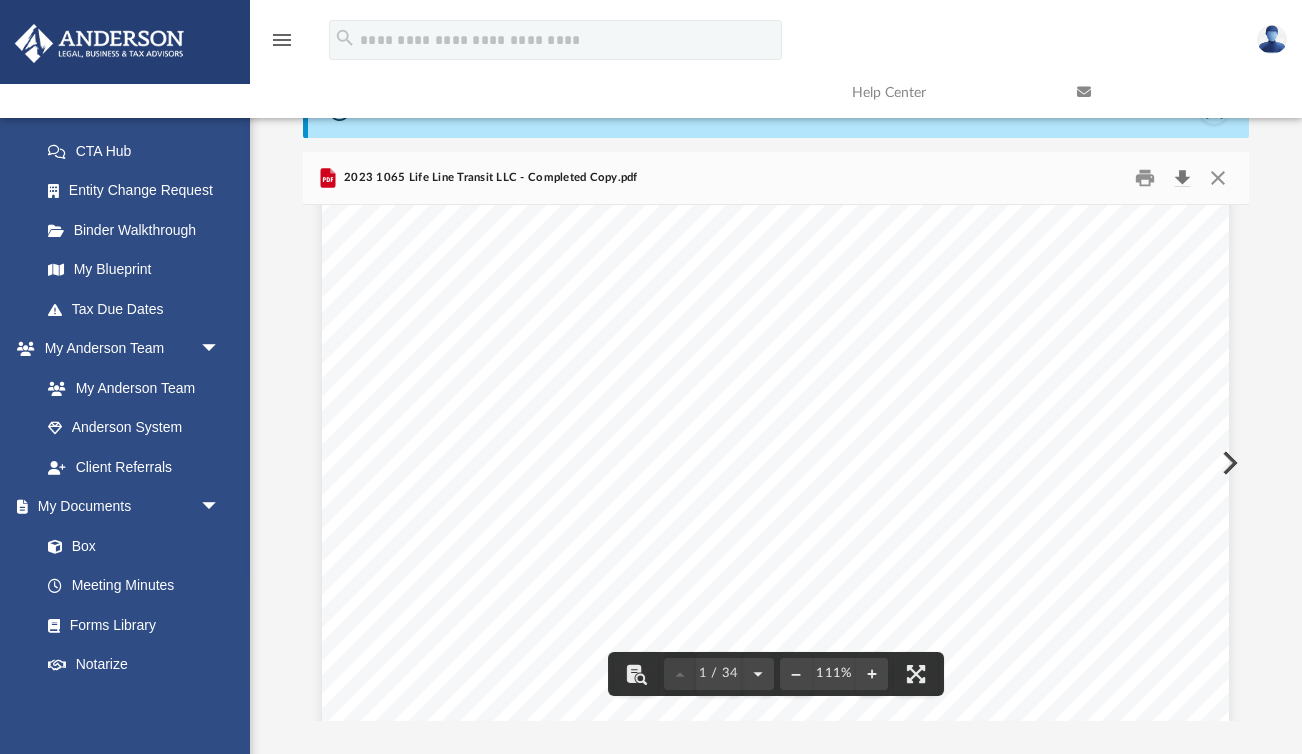 scroll, scrollTop: 0, scrollLeft: 0, axis: both 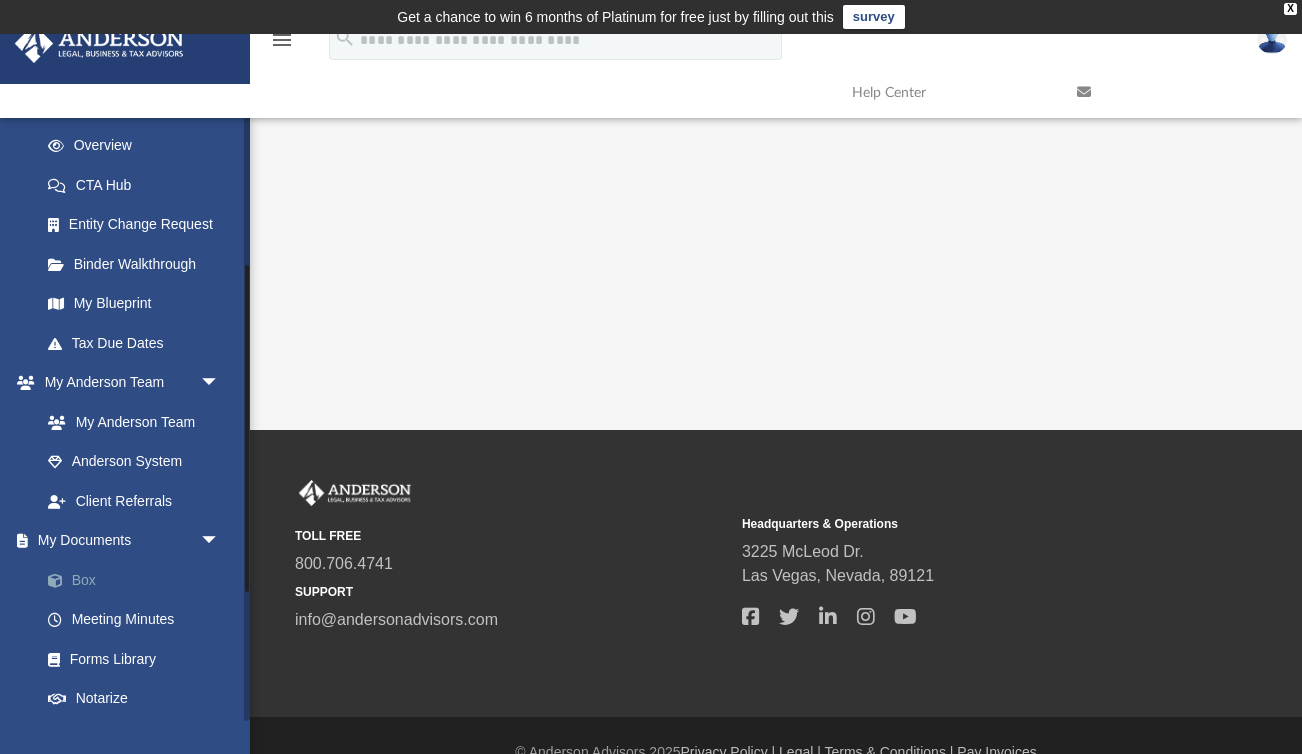 click on "Box" at bounding box center [139, 580] 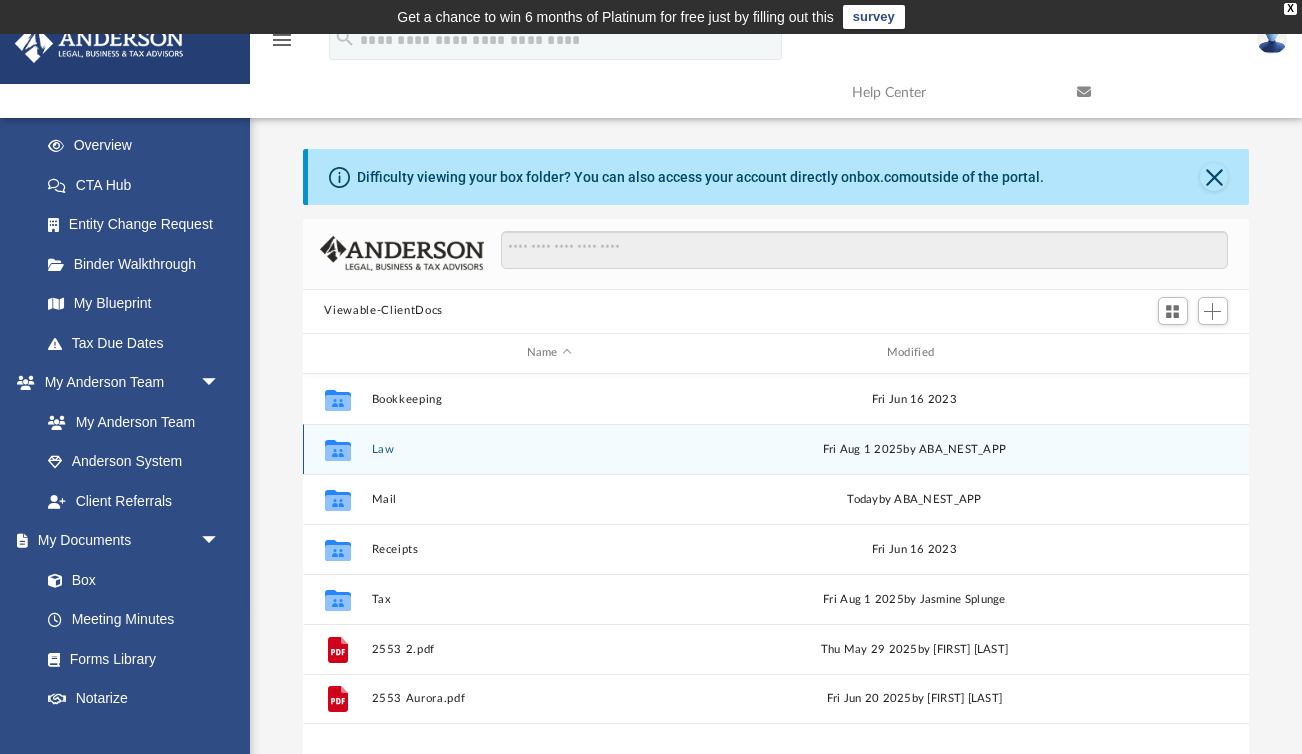 scroll, scrollTop: 1, scrollLeft: 1, axis: both 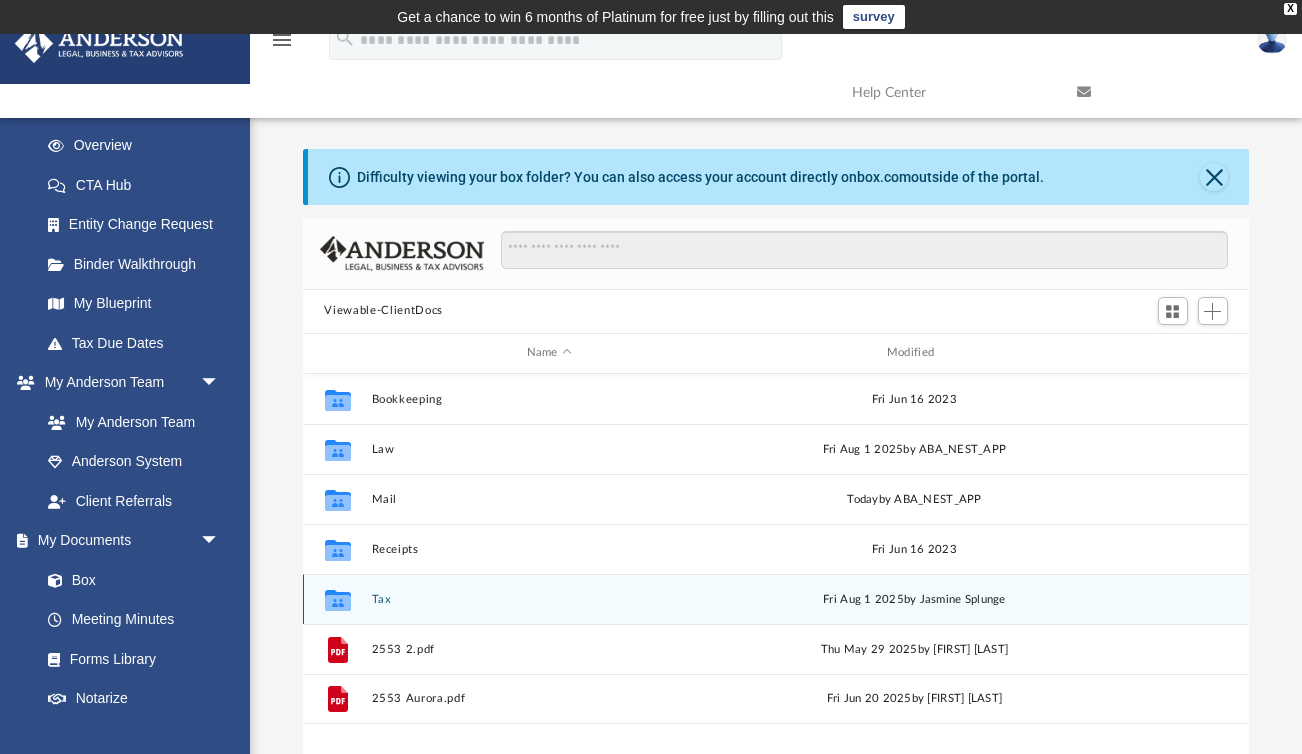 click on "Collaborated Folder Tax [DAY] [MONTH] [DATE] [YEAR]  by [FIRST] [LAST]" at bounding box center (776, 599) 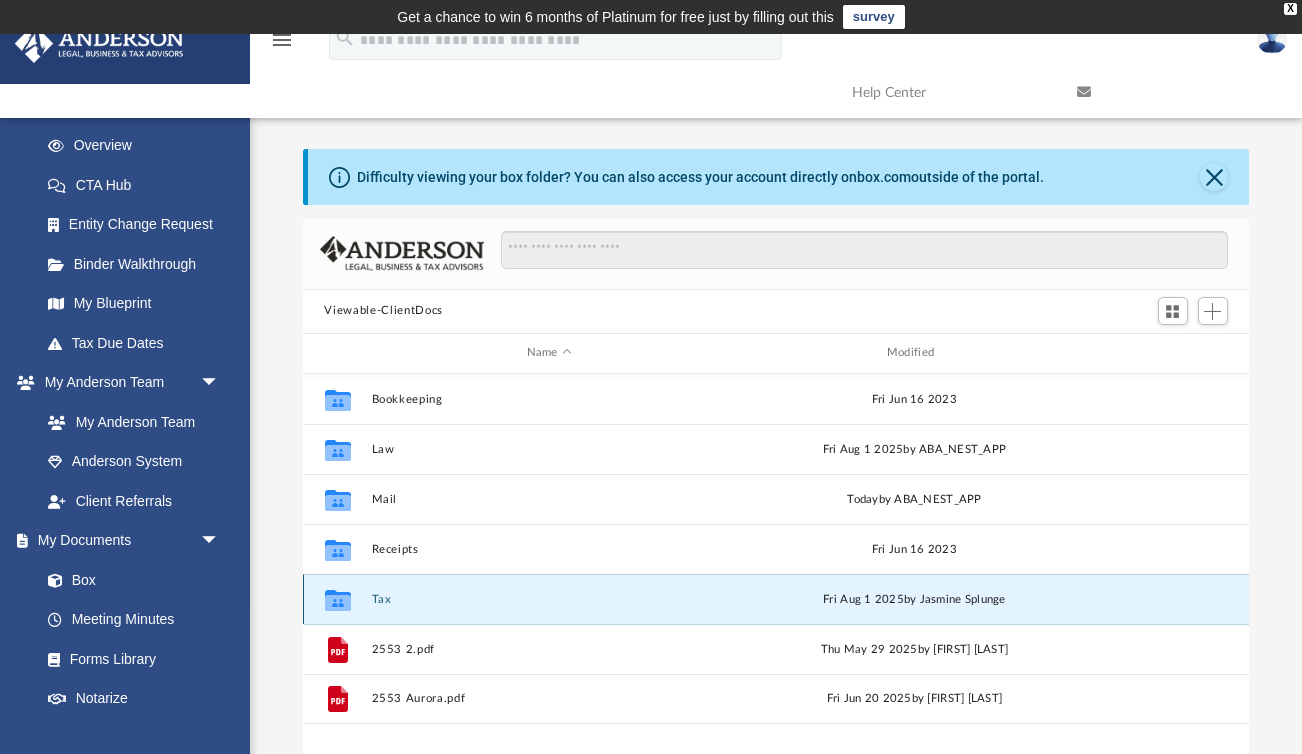 click on "Tax" at bounding box center (549, 599) 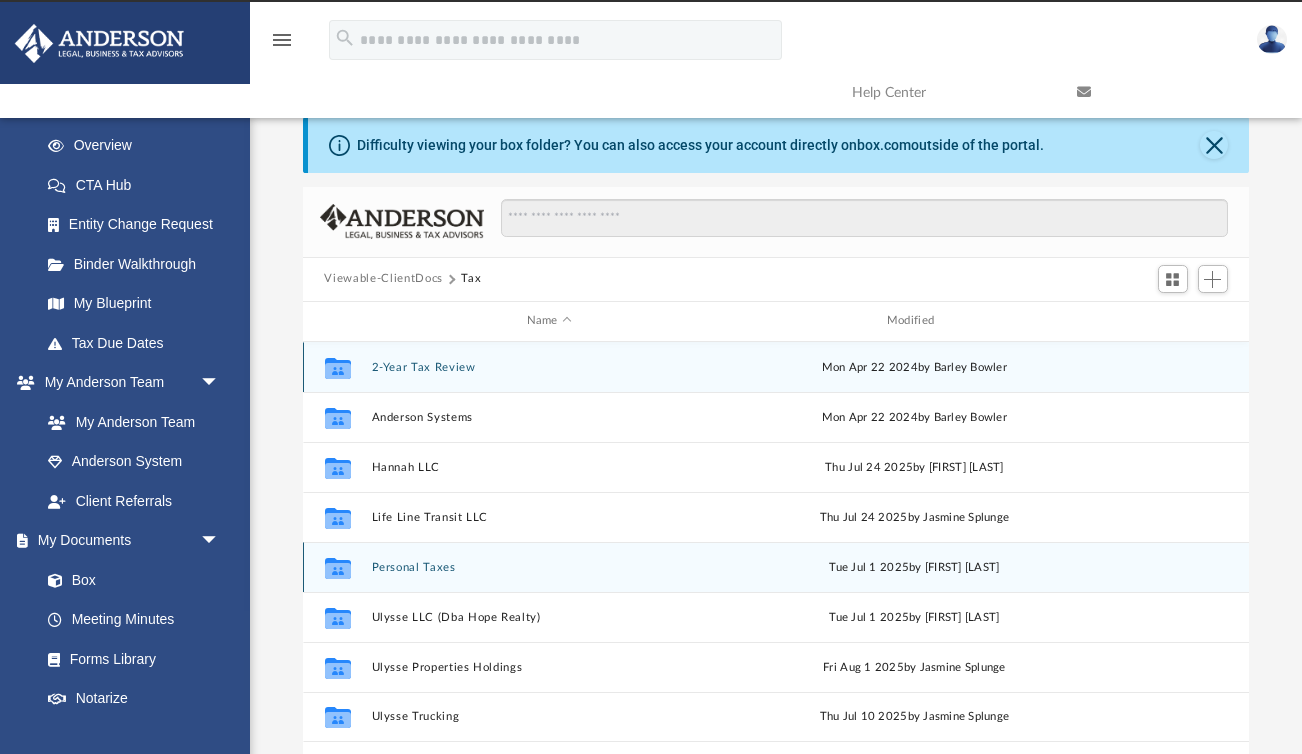scroll, scrollTop: 190, scrollLeft: 0, axis: vertical 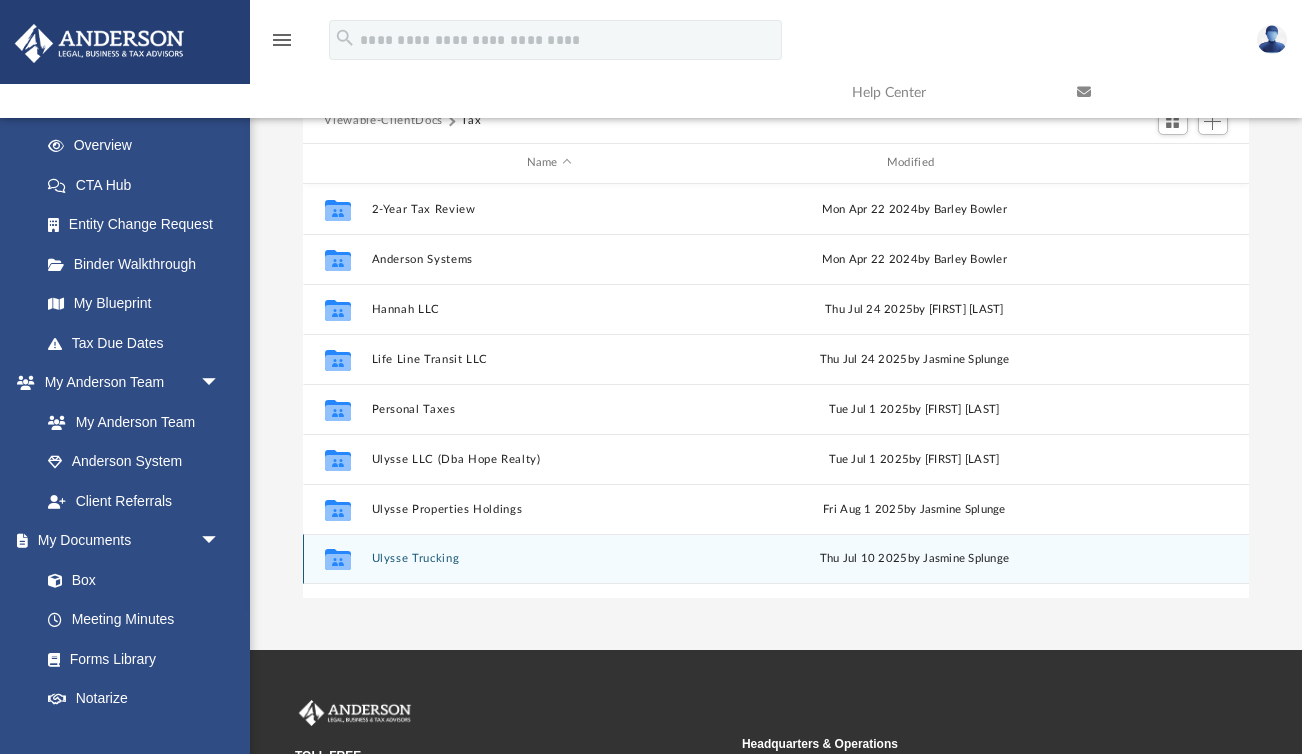 click on "Ulysse Trucking" at bounding box center (549, 558) 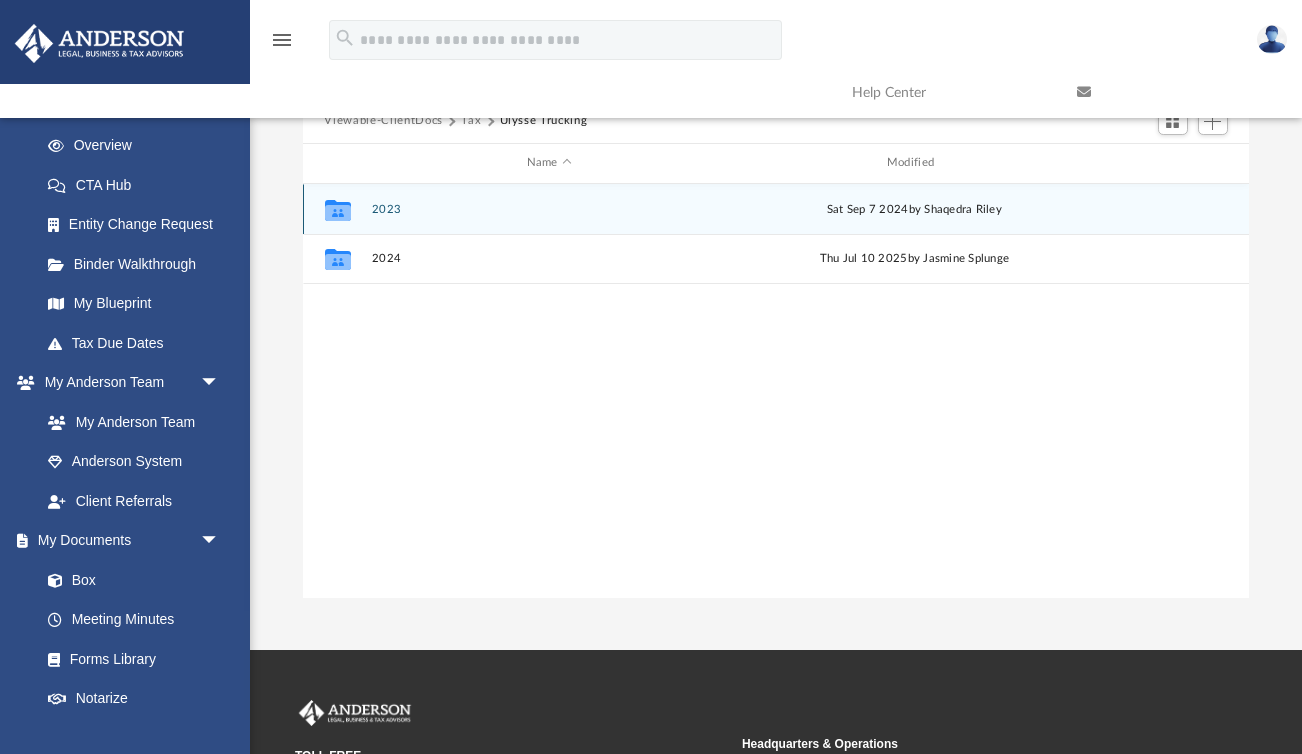 click on "2023" at bounding box center [549, 209] 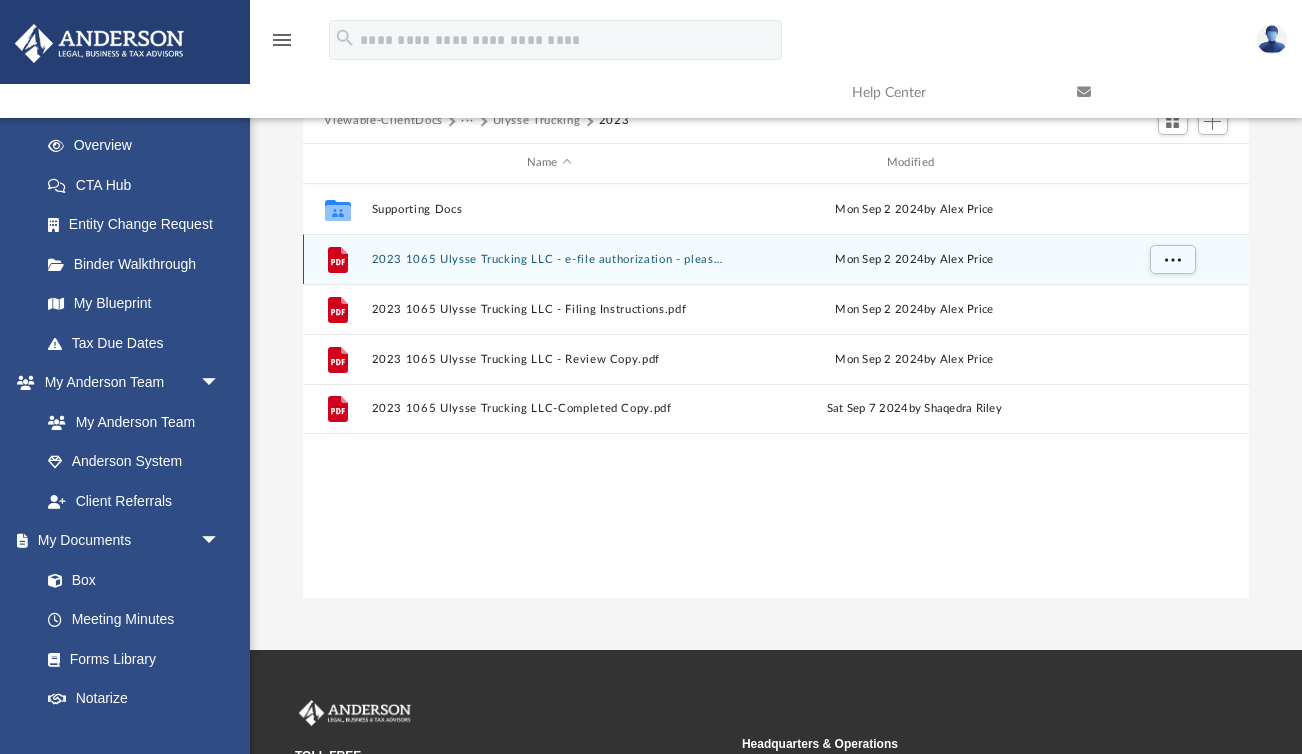 click on "2023 1065 Ulysse Trucking LLC - e-file authorization - please sign.pdf" at bounding box center (549, 259) 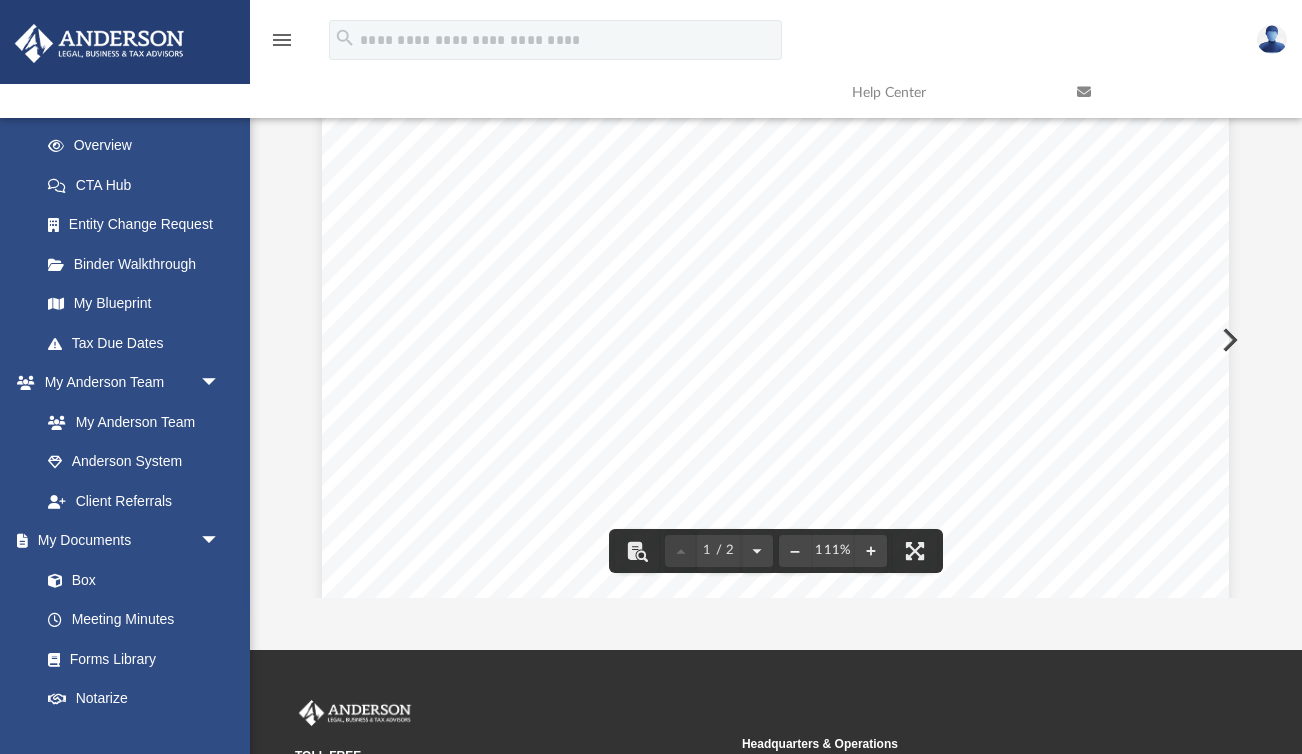scroll, scrollTop: 0, scrollLeft: 0, axis: both 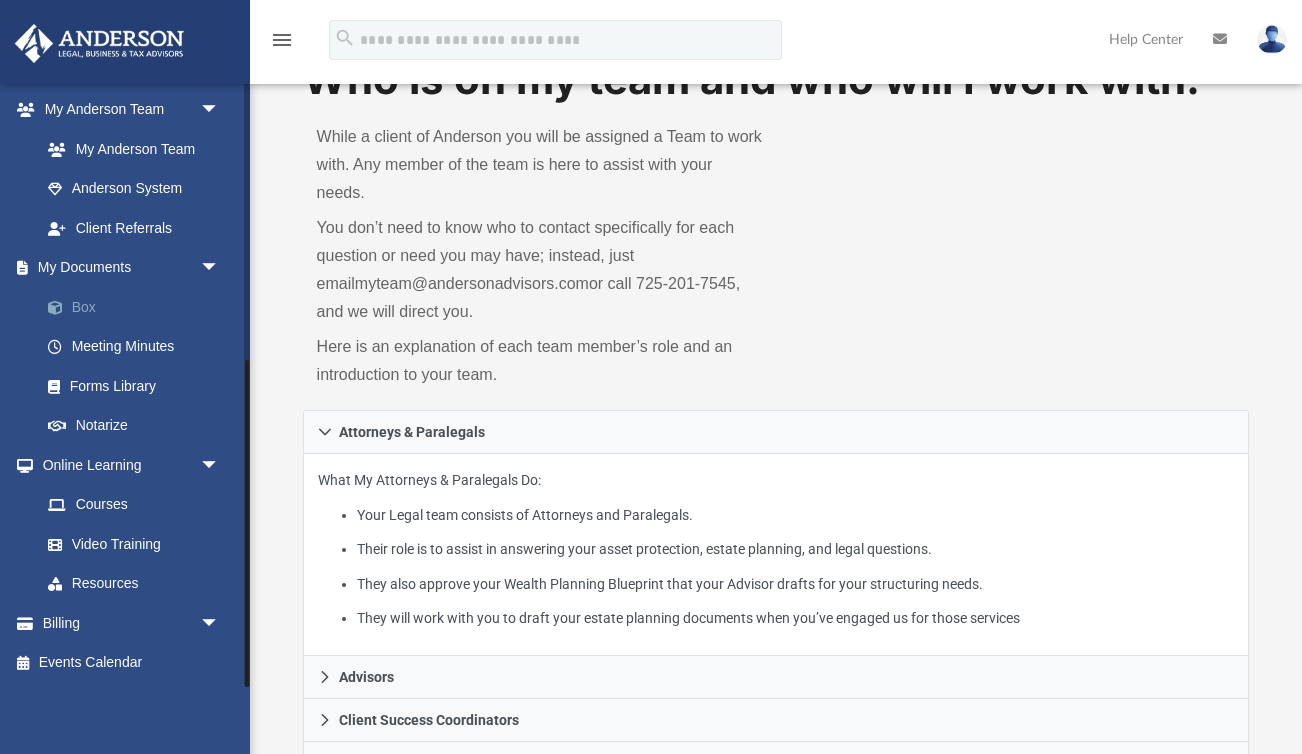 click on "Box" at bounding box center [139, 307] 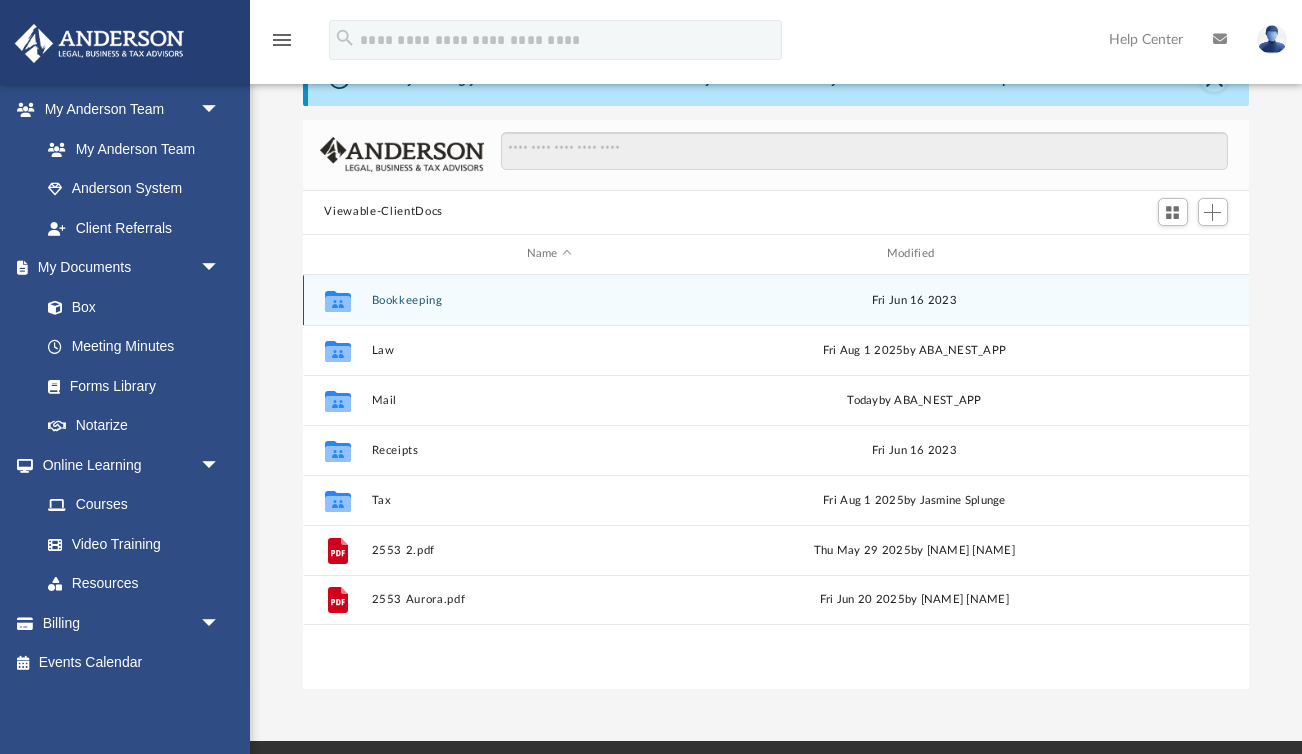 scroll, scrollTop: 1, scrollLeft: 1, axis: both 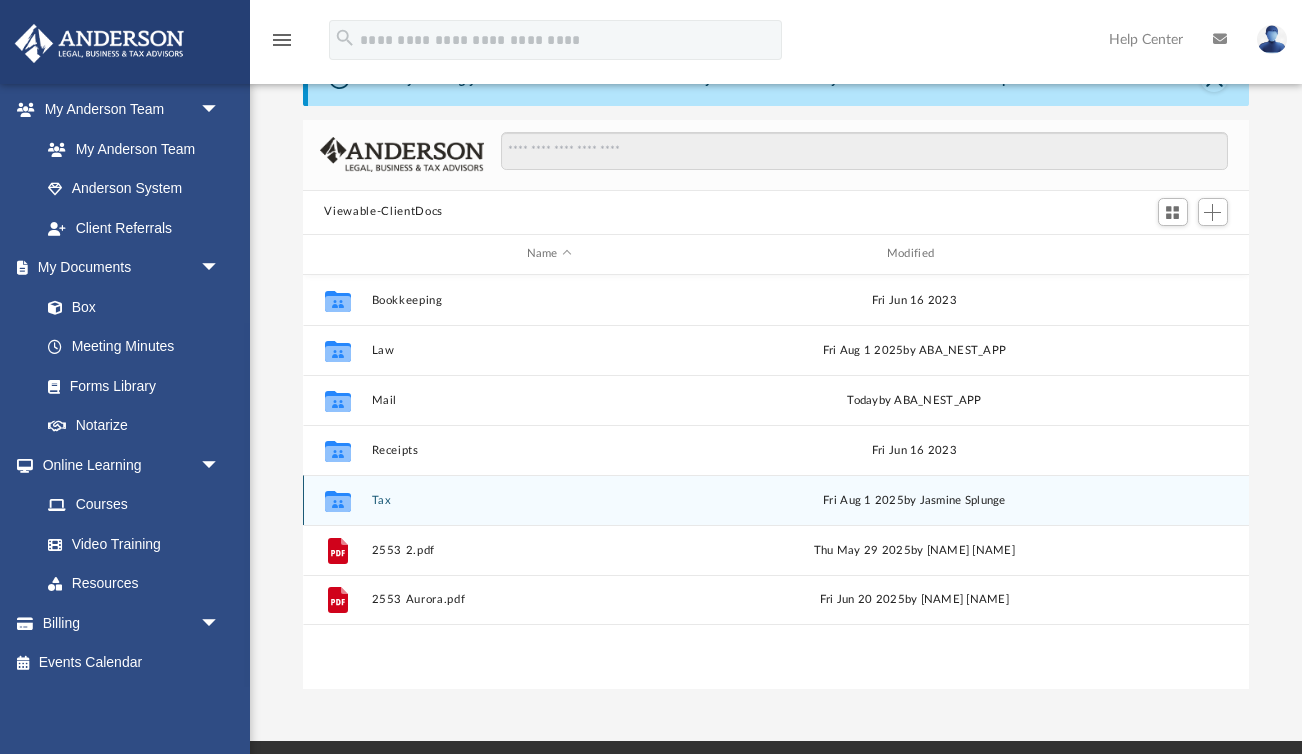 click on "Tax" at bounding box center [549, 500] 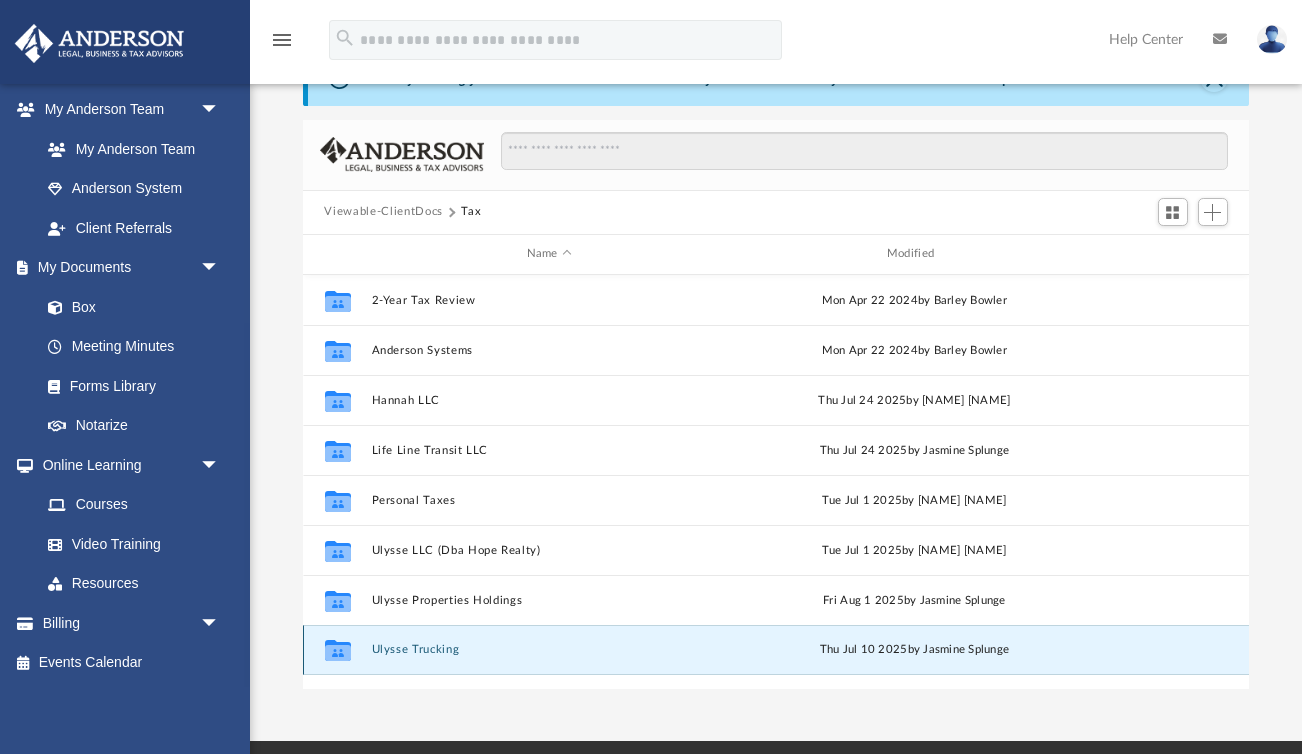 click on "Ulysse Trucking" at bounding box center [549, 649] 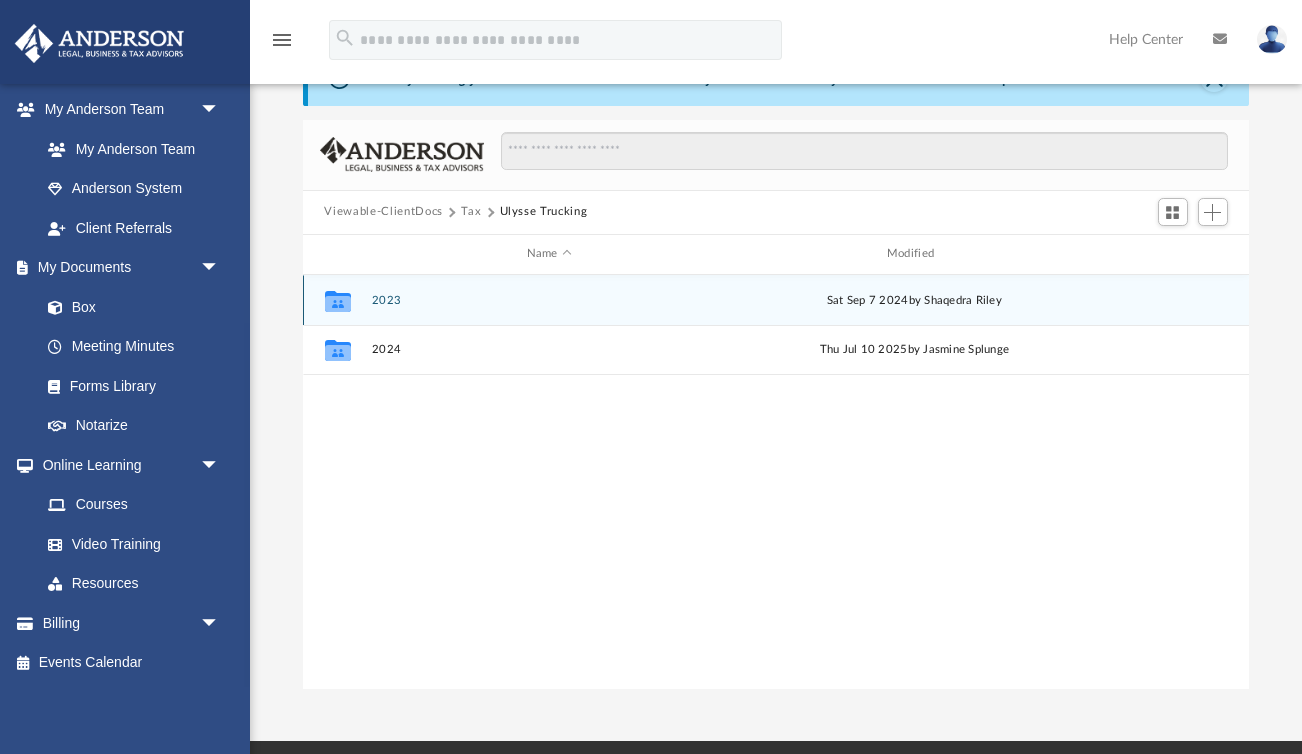 click on "Collaborated Folder 2023 Sat Sep 7 2024  by [NAME] [NAME]" at bounding box center [776, 300] 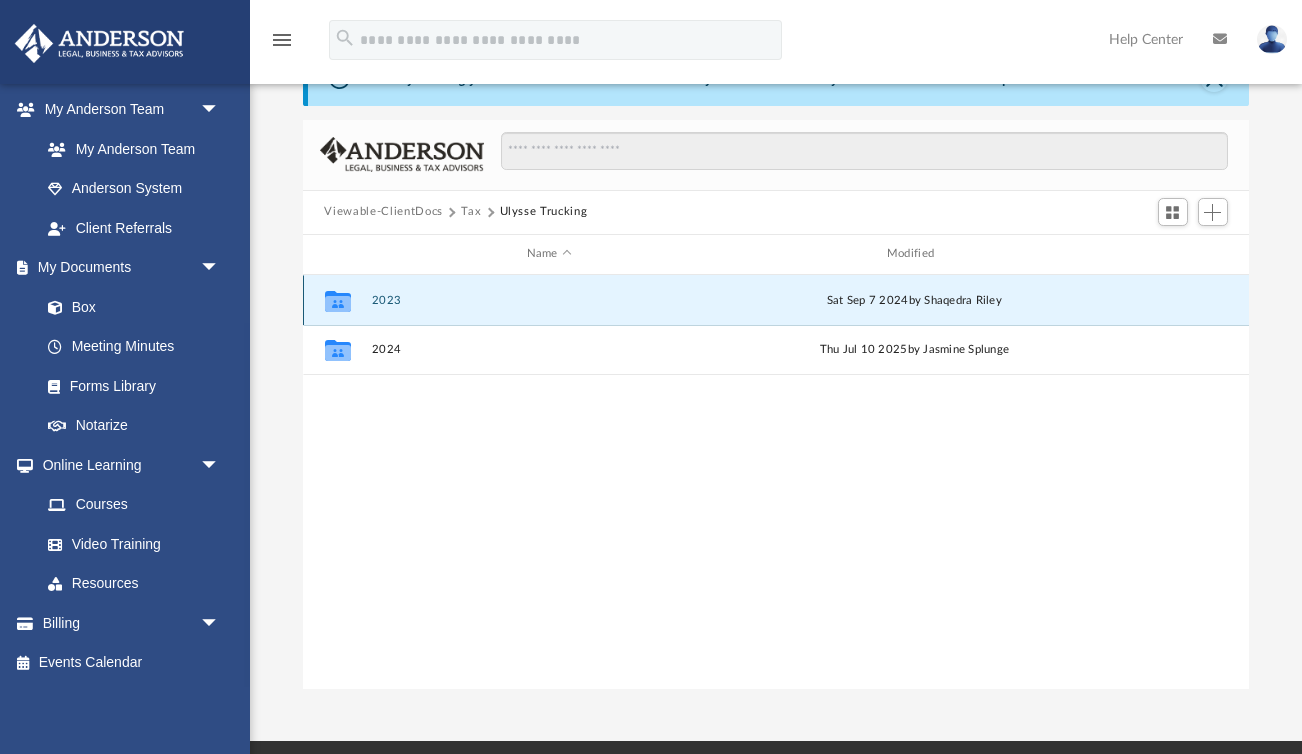 click on "2023" at bounding box center [549, 300] 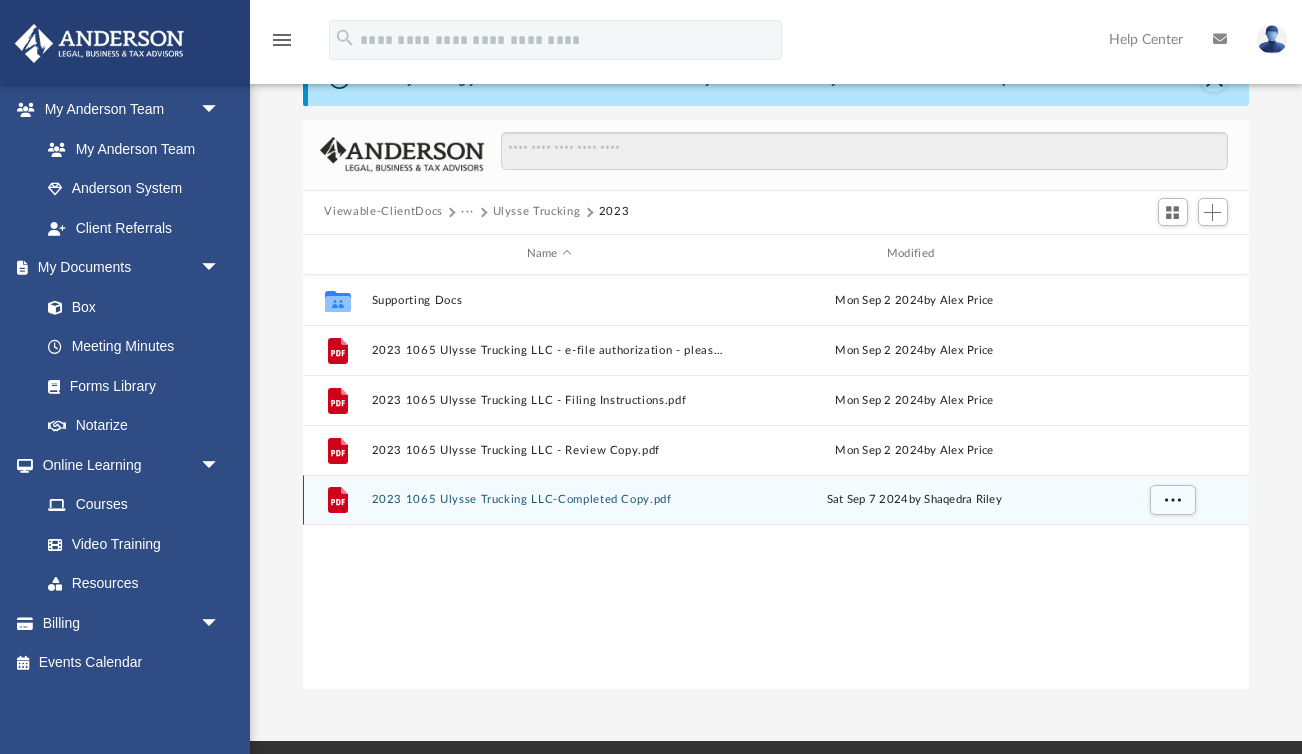 click on "2023 1065 Ulysse Trucking LLC-Completed Copy.pdf" at bounding box center [549, 499] 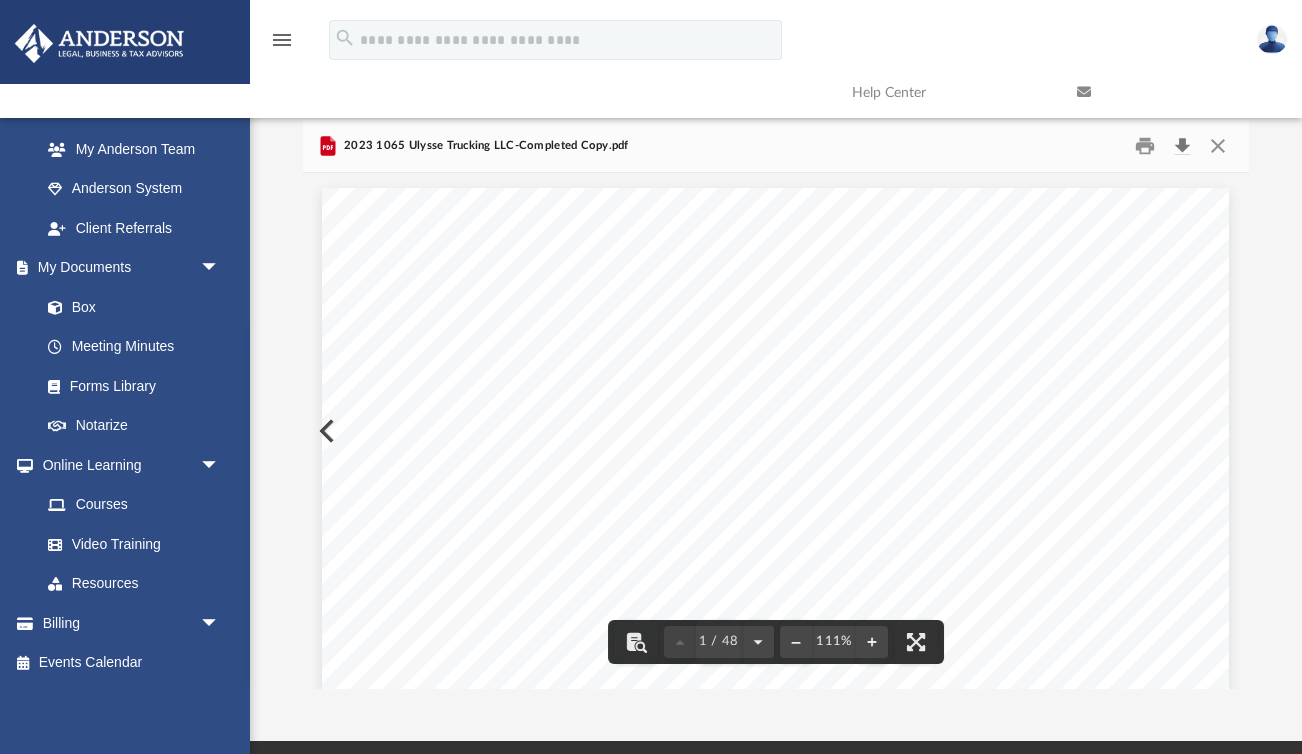 click at bounding box center [1183, 145] 